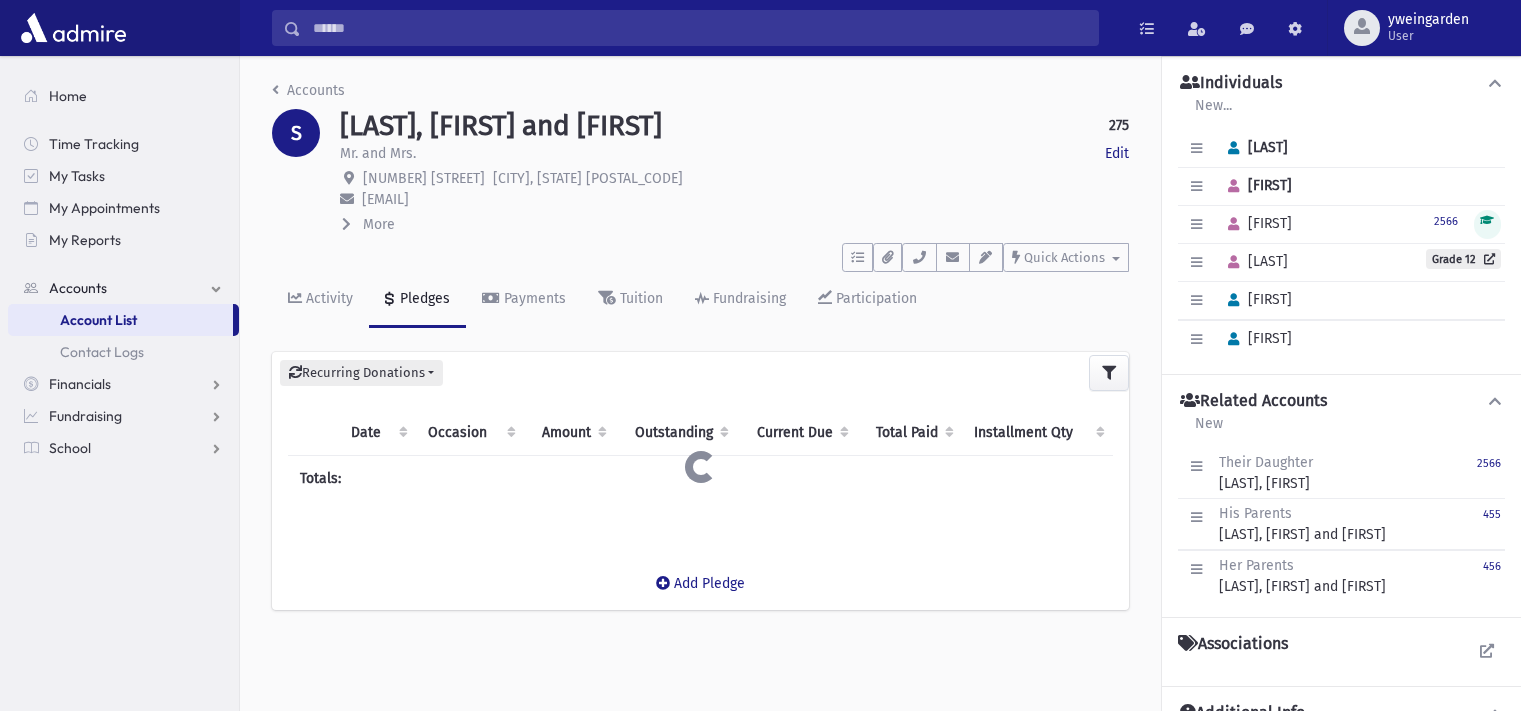 scroll, scrollTop: 0, scrollLeft: 0, axis: both 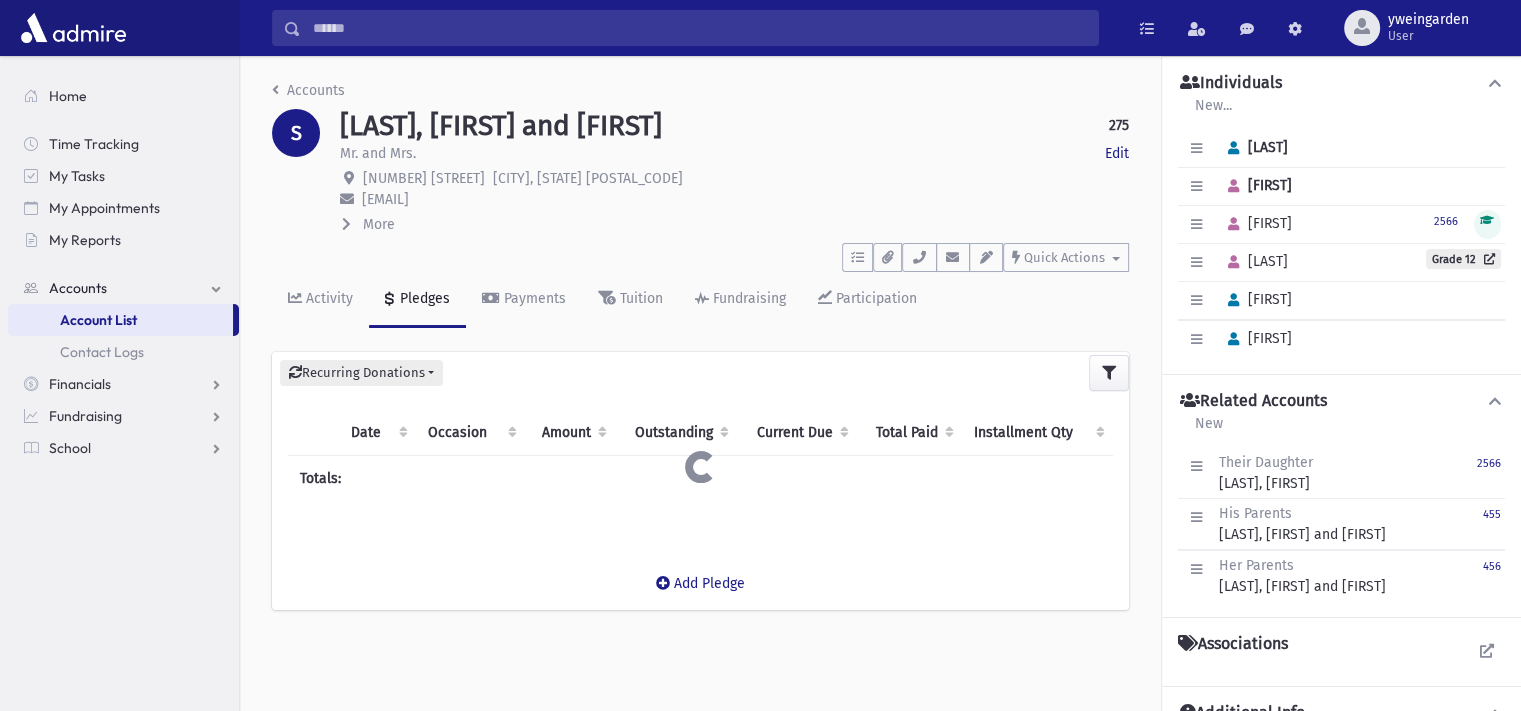 click at bounding box center (699, 28) 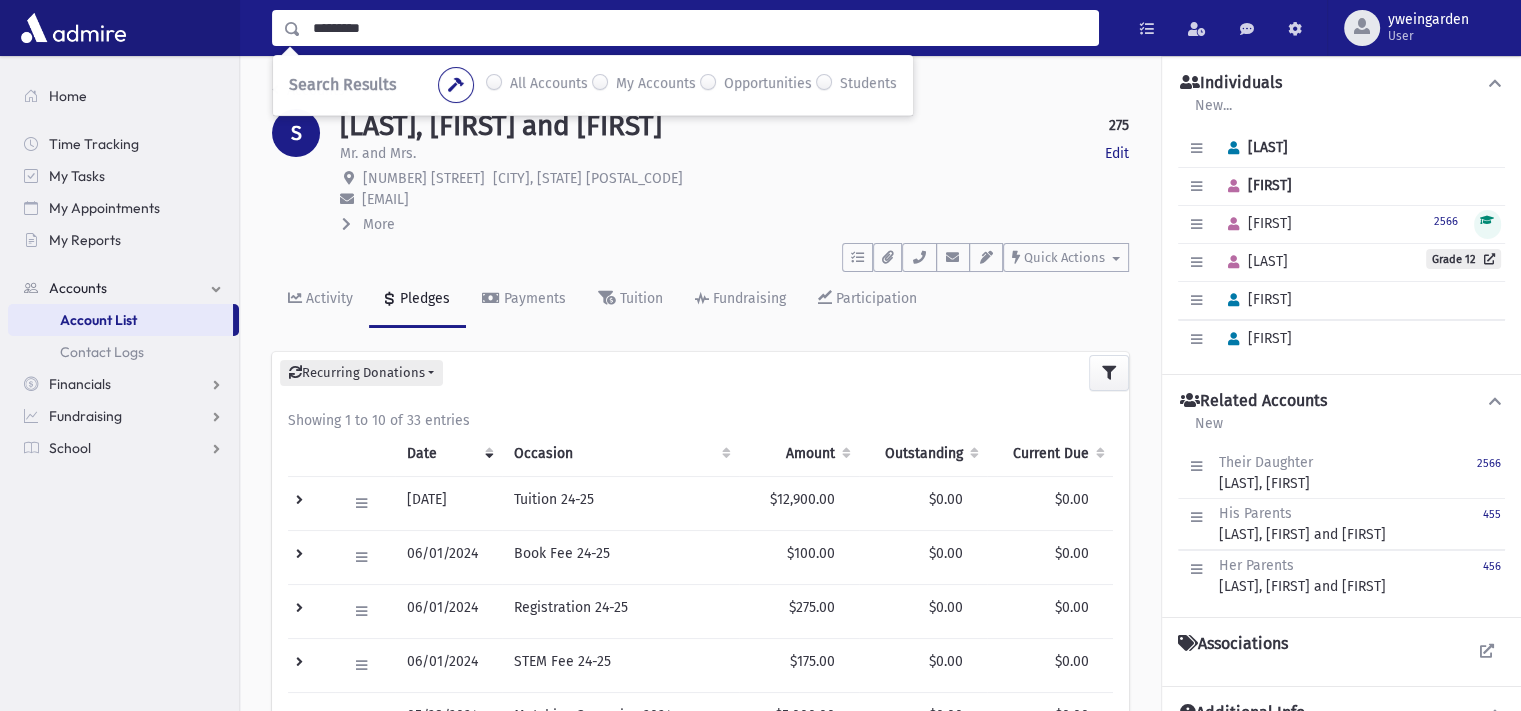 type on "*********" 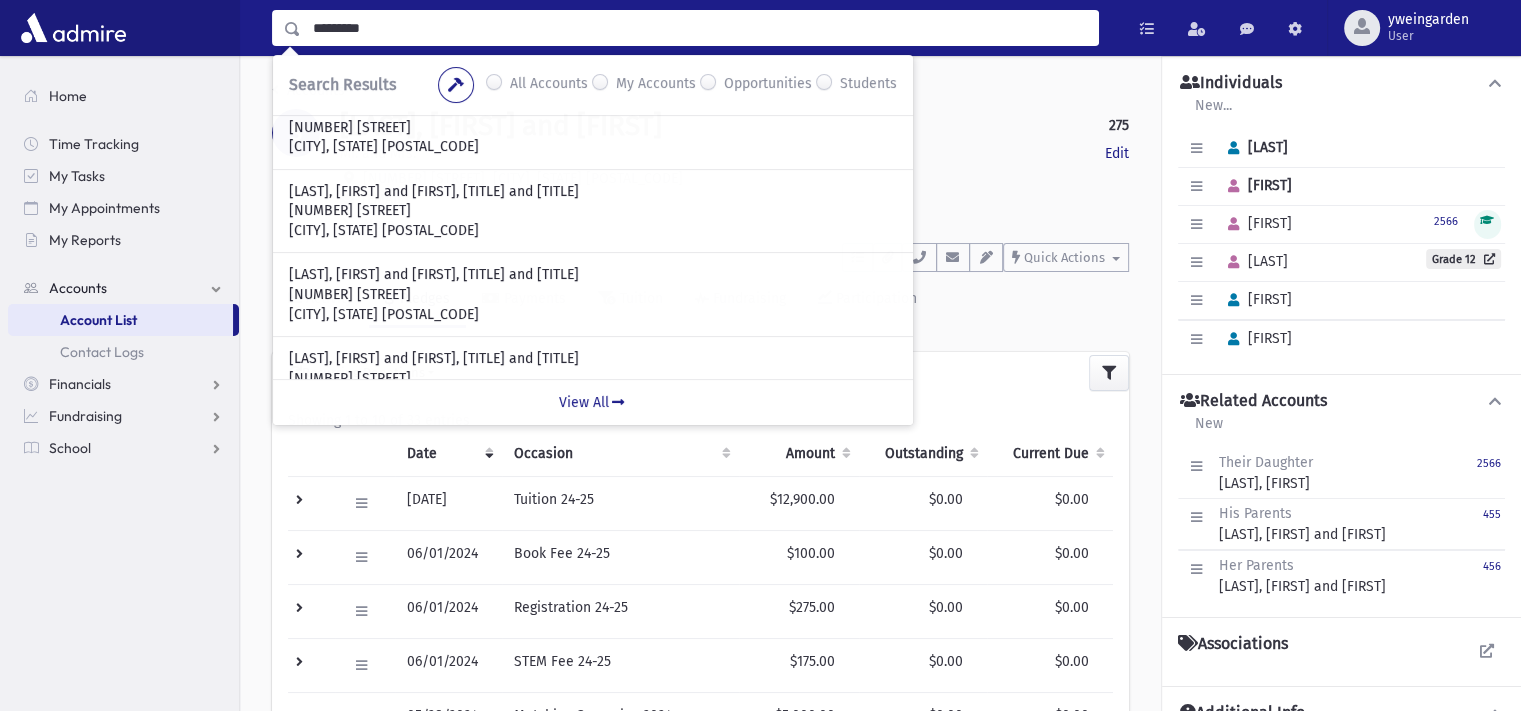 scroll, scrollTop: 488, scrollLeft: 0, axis: vertical 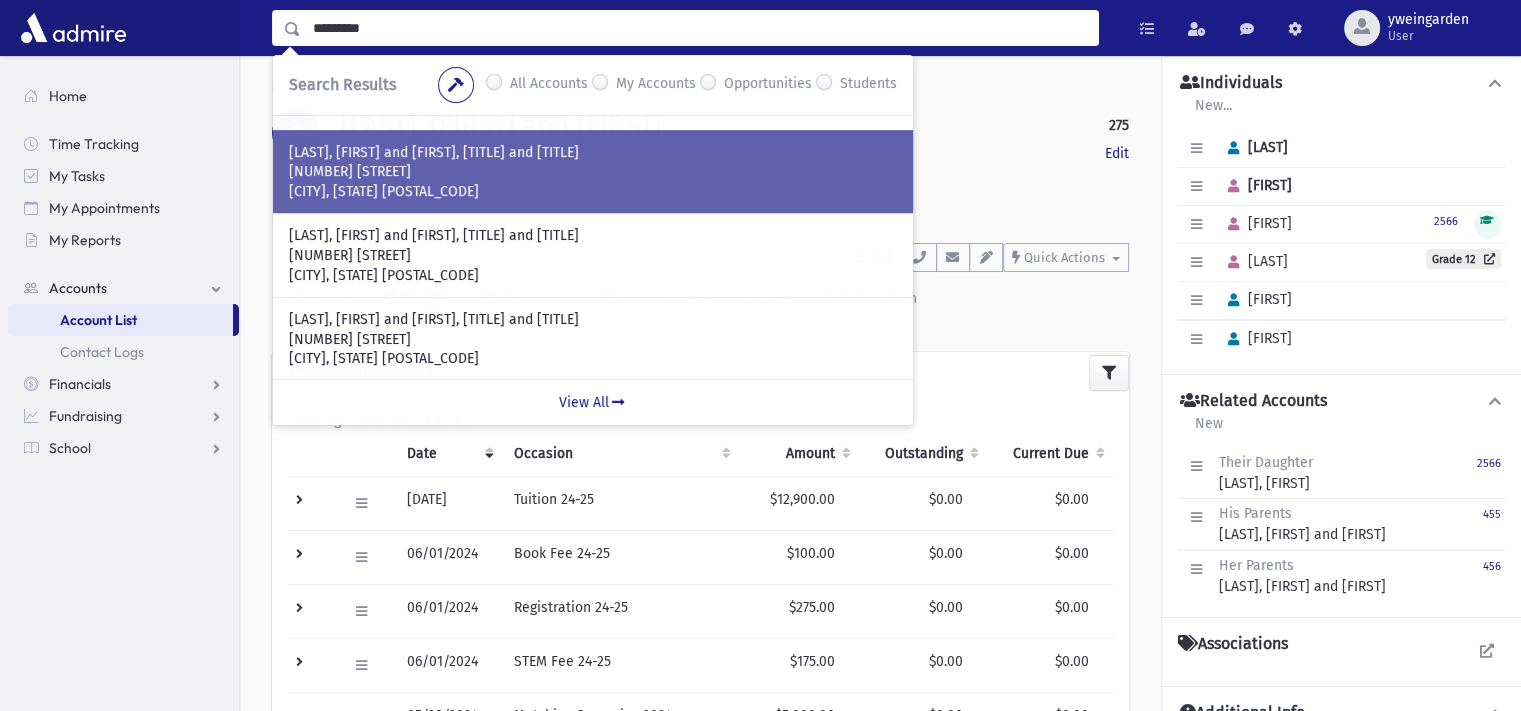 click on "14 Roven Road" at bounding box center (593, 172) 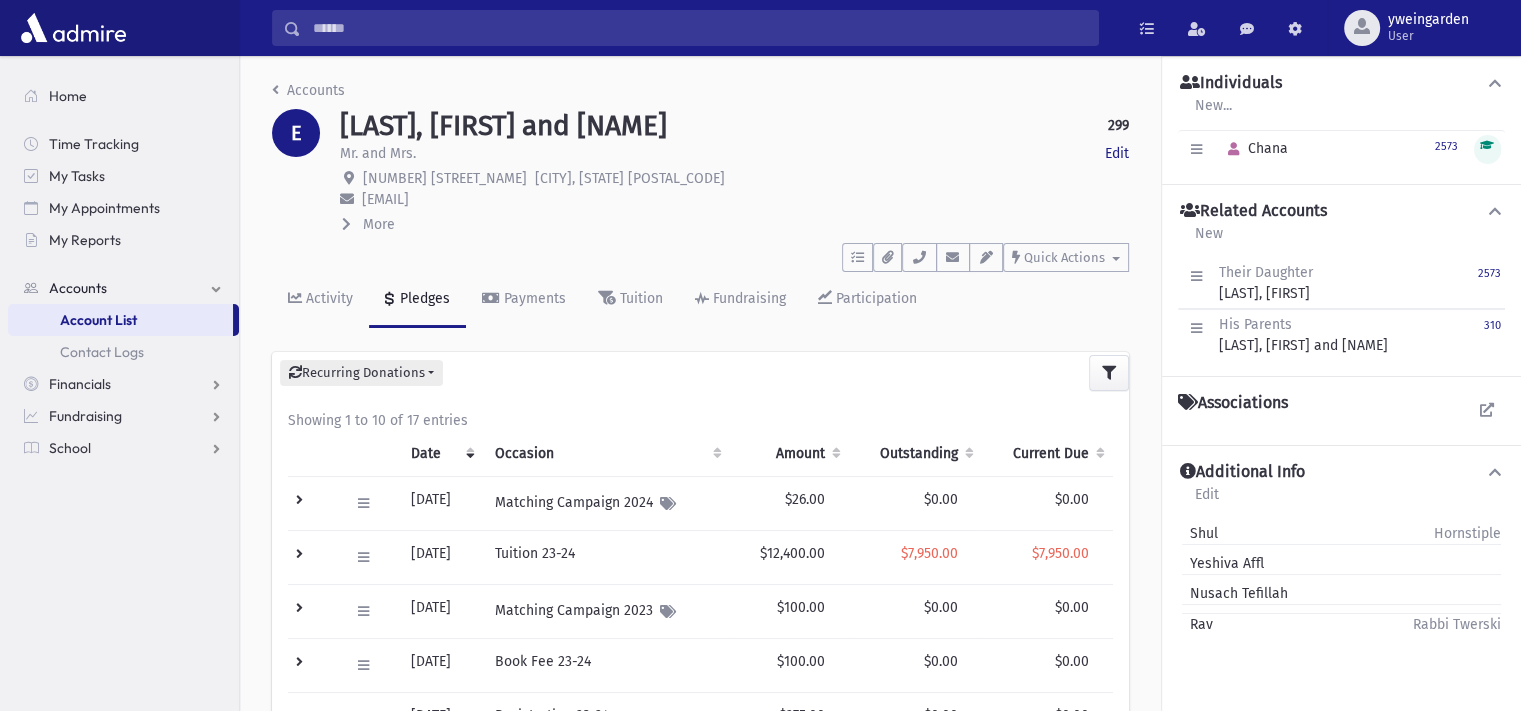 scroll, scrollTop: 133, scrollLeft: 0, axis: vertical 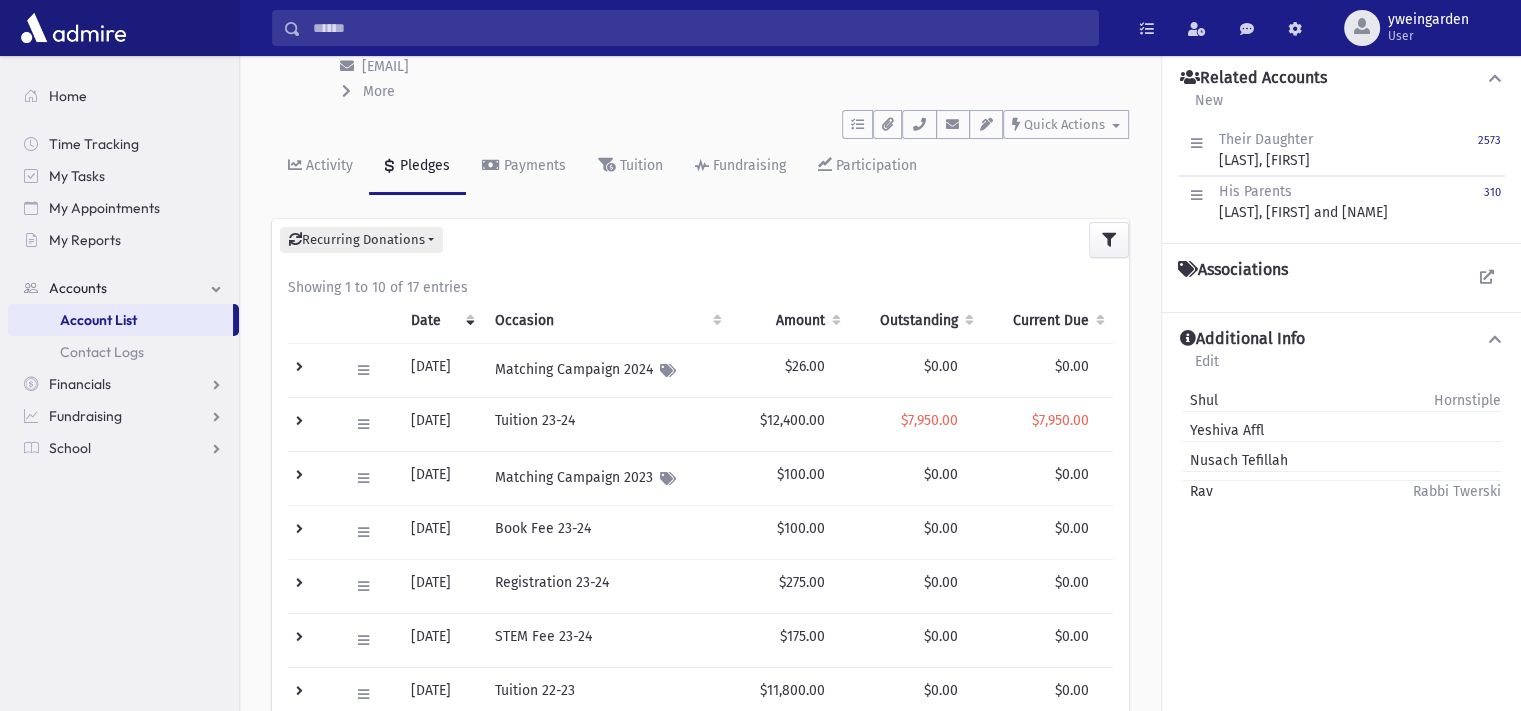 click at bounding box center [312, 424] 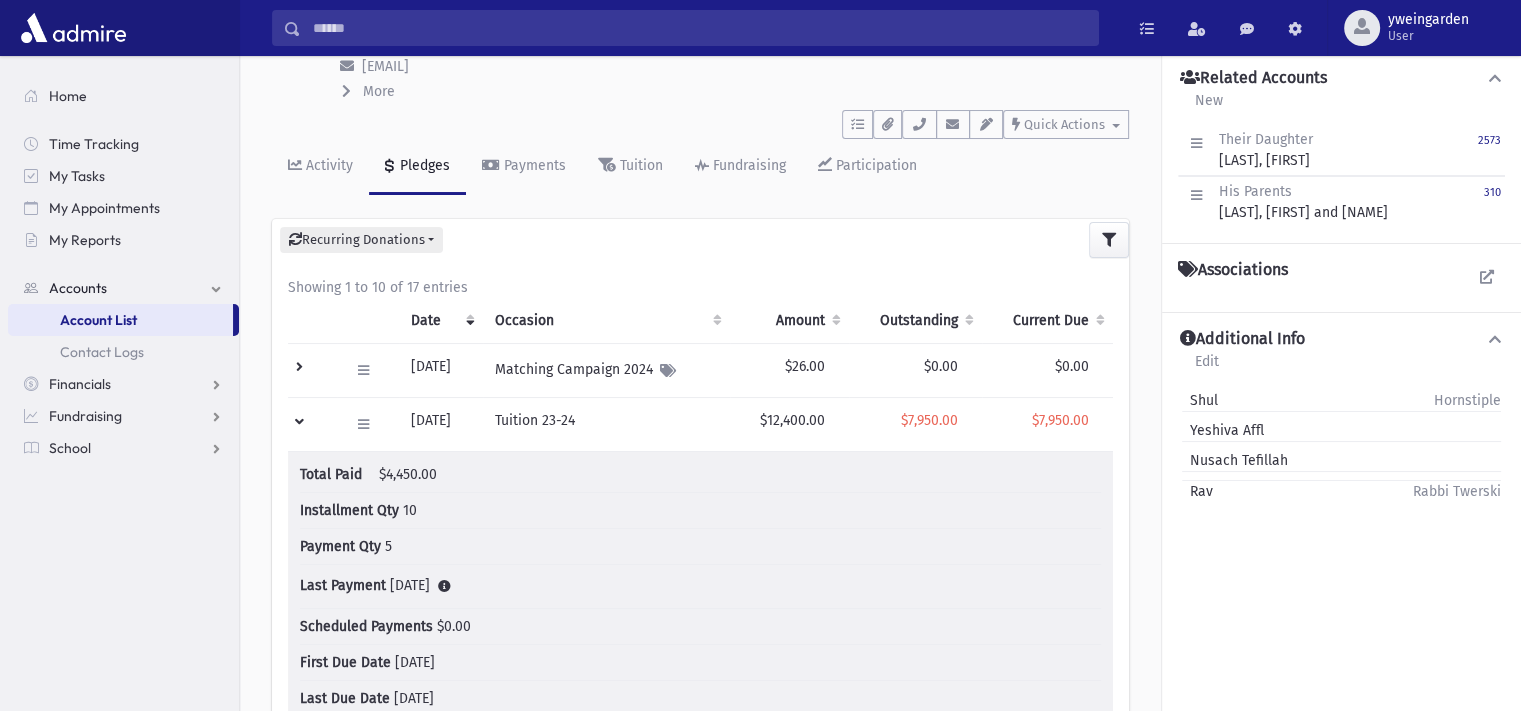 click at bounding box center (312, 424) 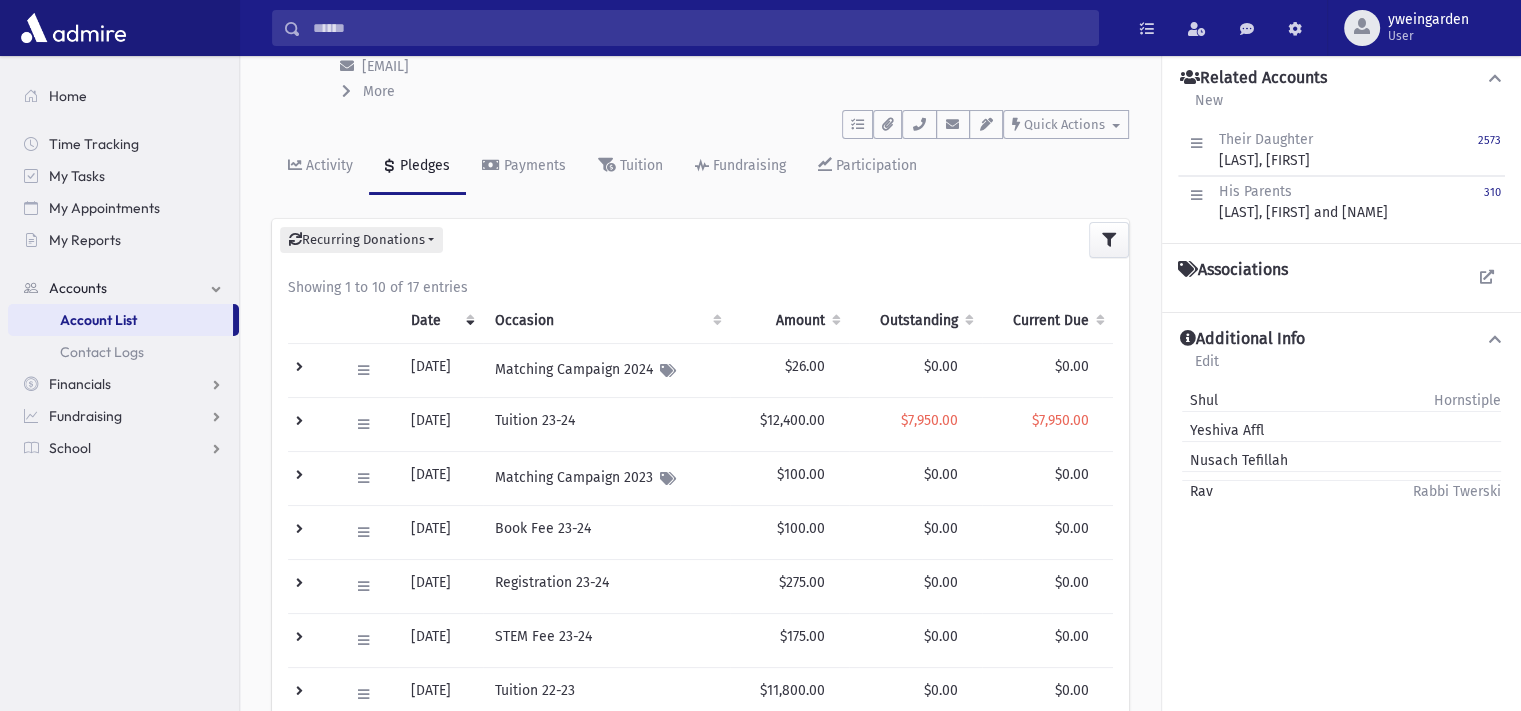 scroll, scrollTop: 0, scrollLeft: 0, axis: both 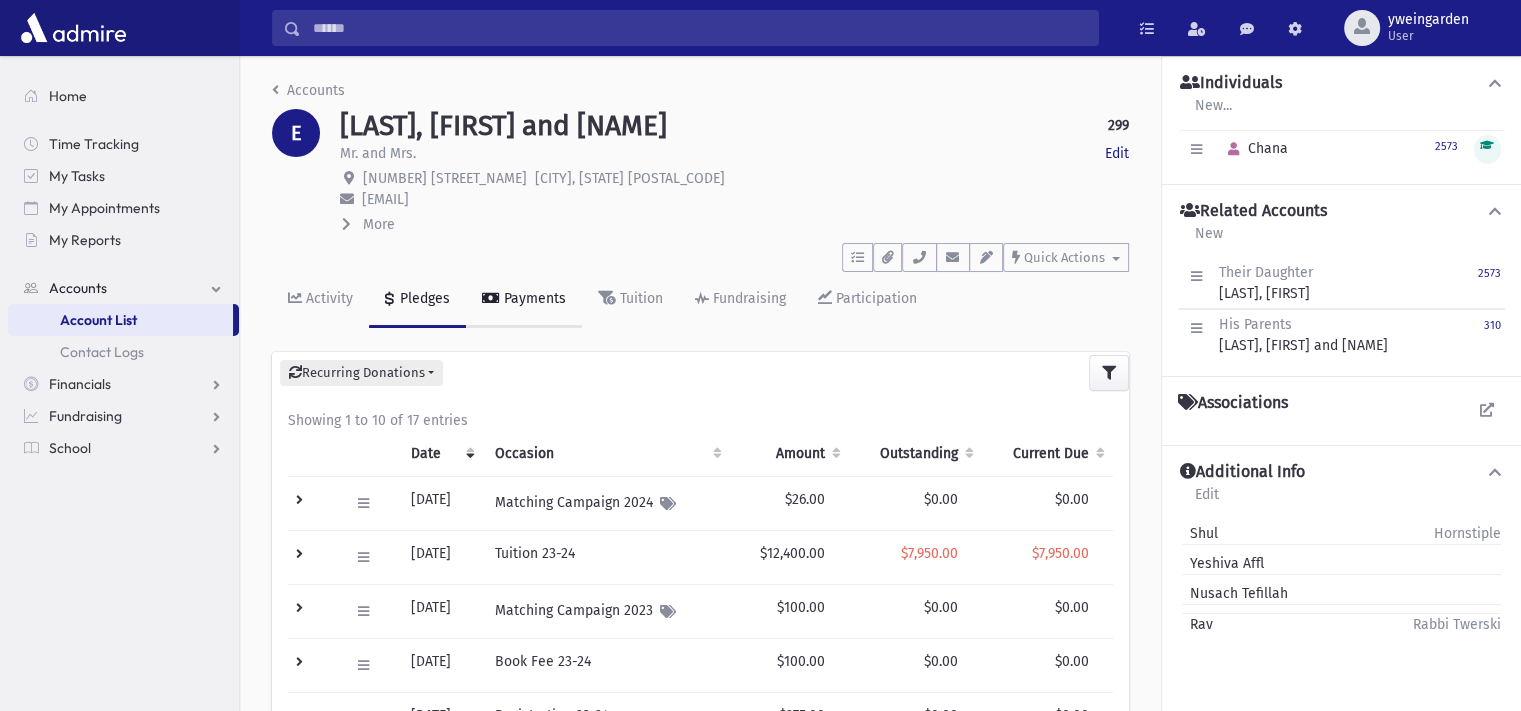 click on "Payments" at bounding box center (533, 298) 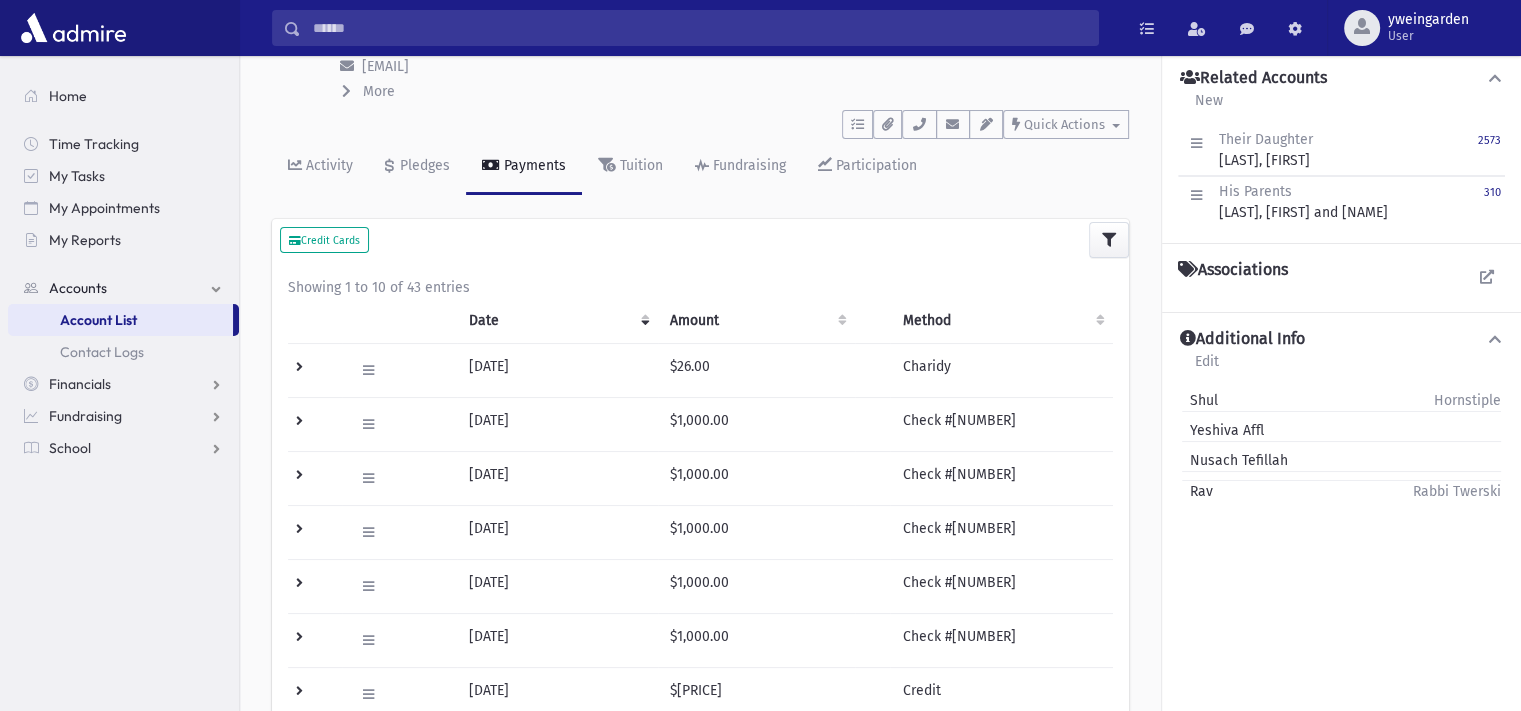 scroll, scrollTop: 0, scrollLeft: 0, axis: both 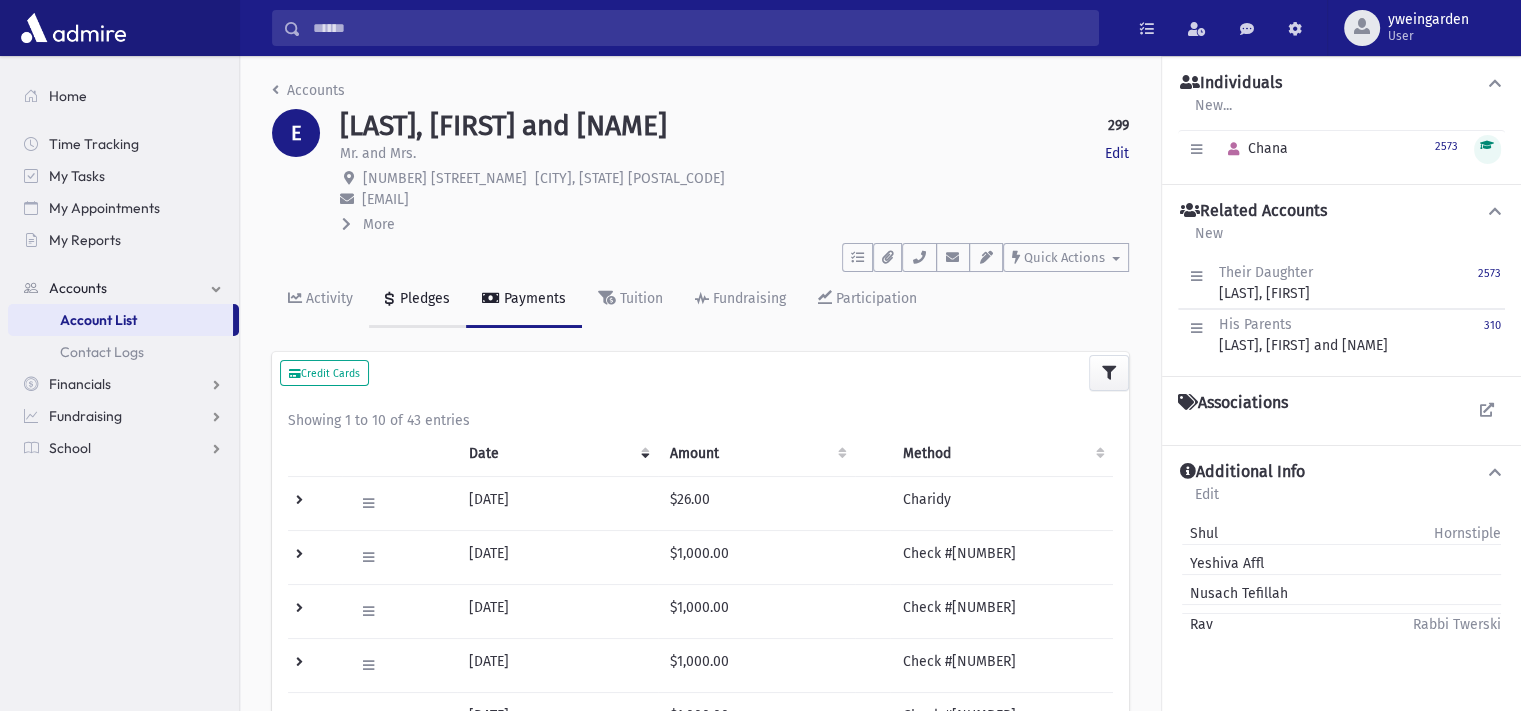 click on "Pledges" at bounding box center [423, 298] 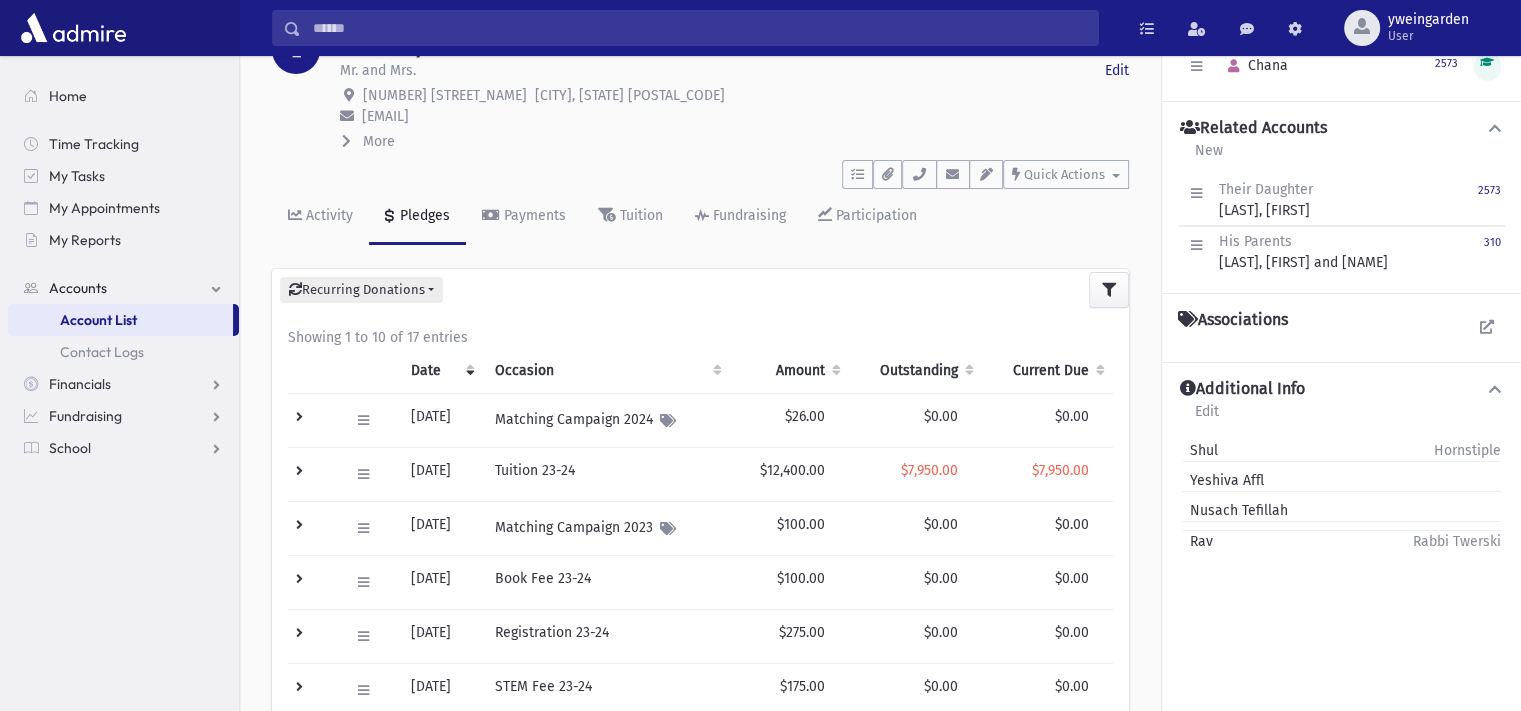 scroll, scrollTop: 133, scrollLeft: 0, axis: vertical 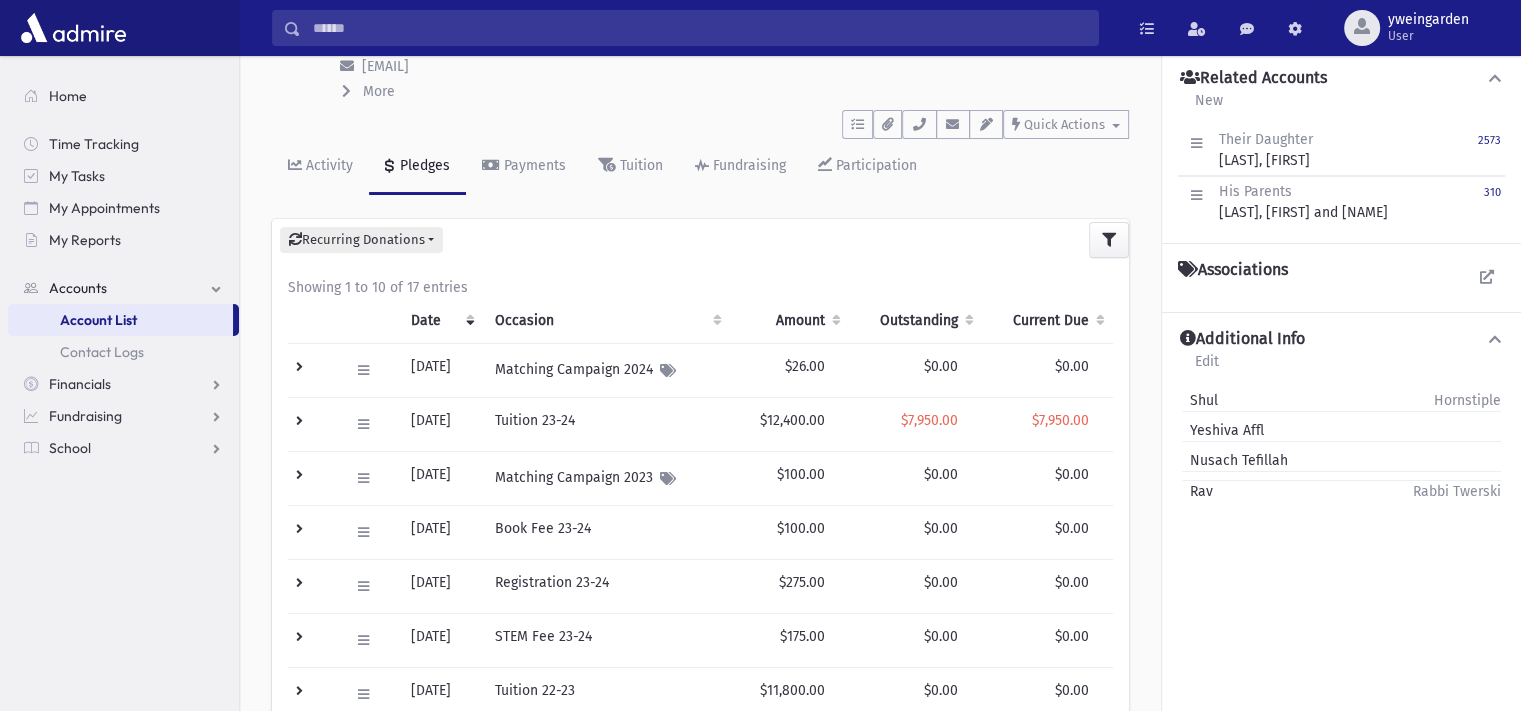 drag, startPoint x: 506, startPoint y: 476, endPoint x: 465, endPoint y: 232, distance: 247.4207 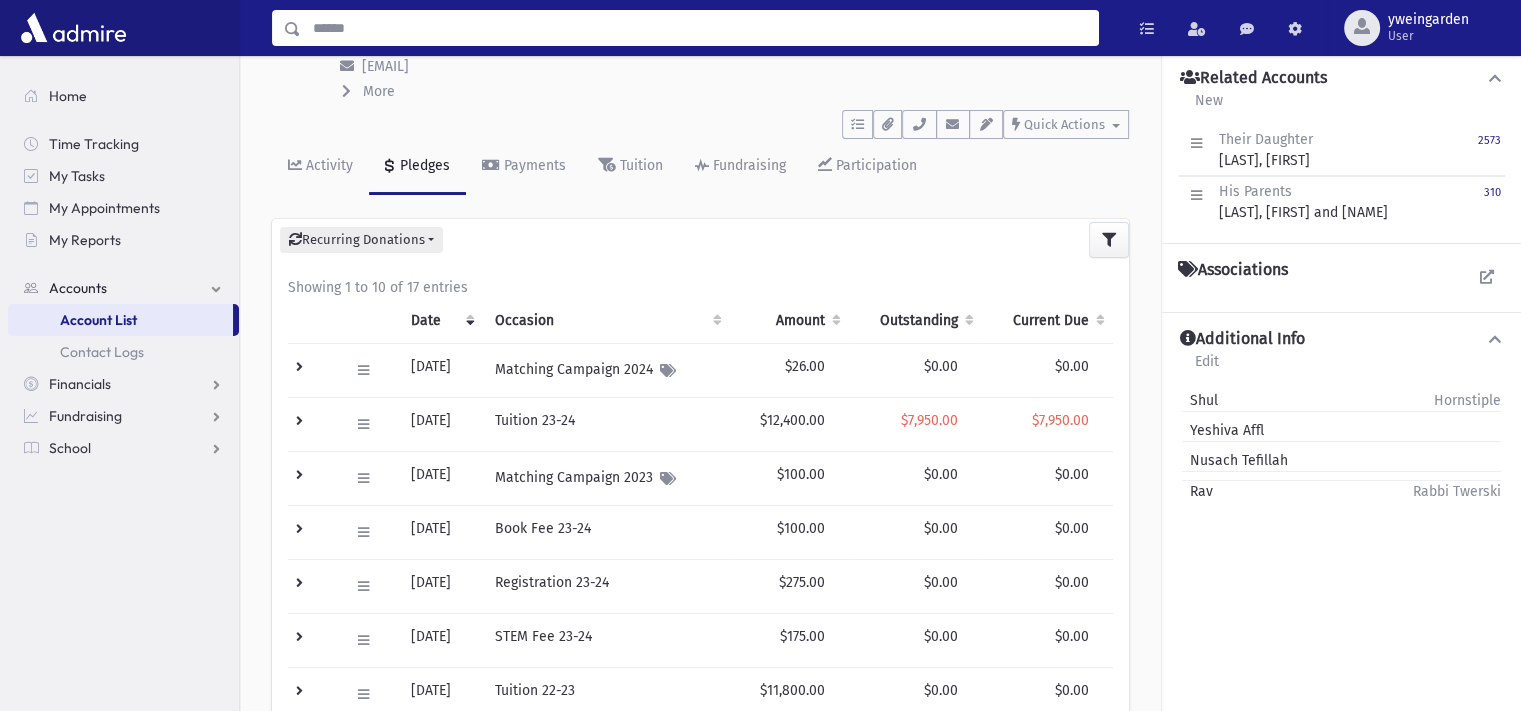 click at bounding box center (699, 28) 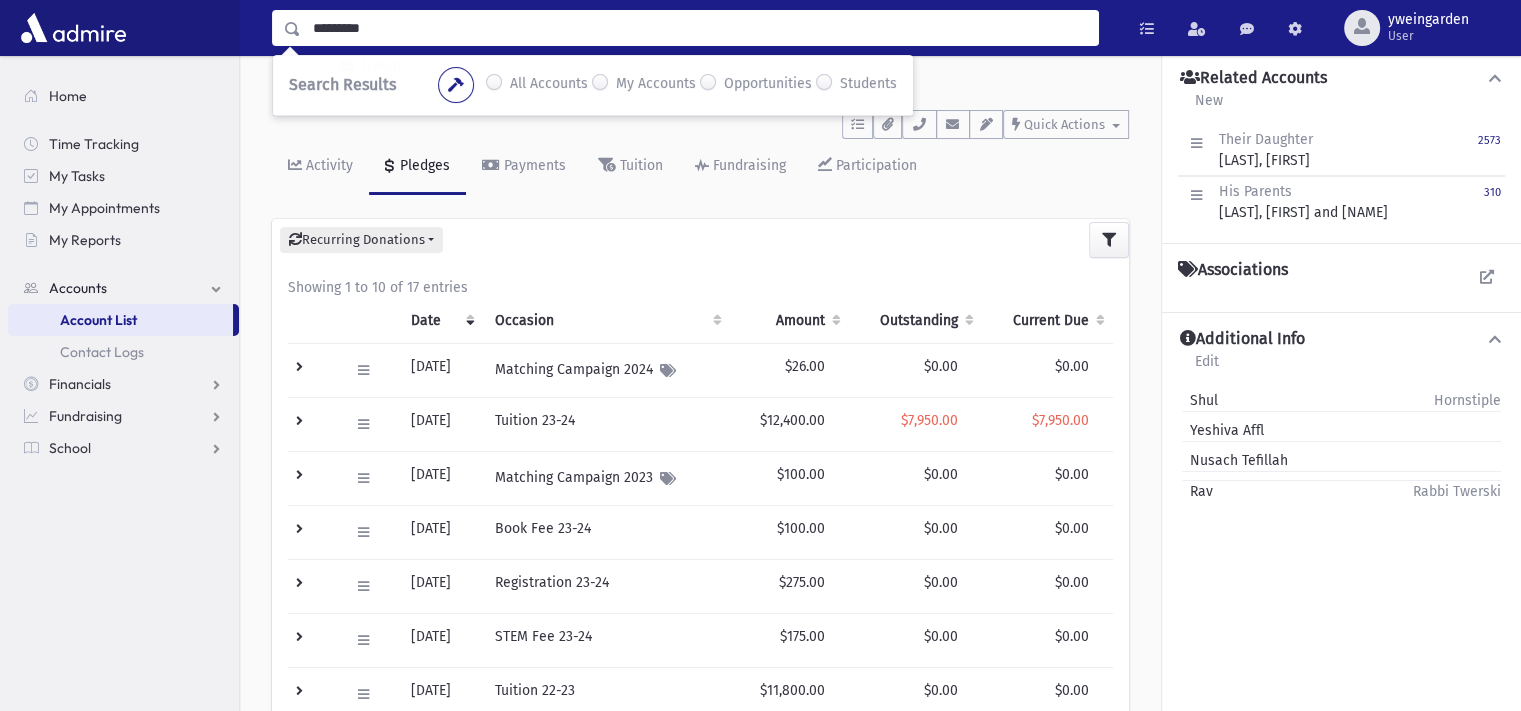 type on "*********" 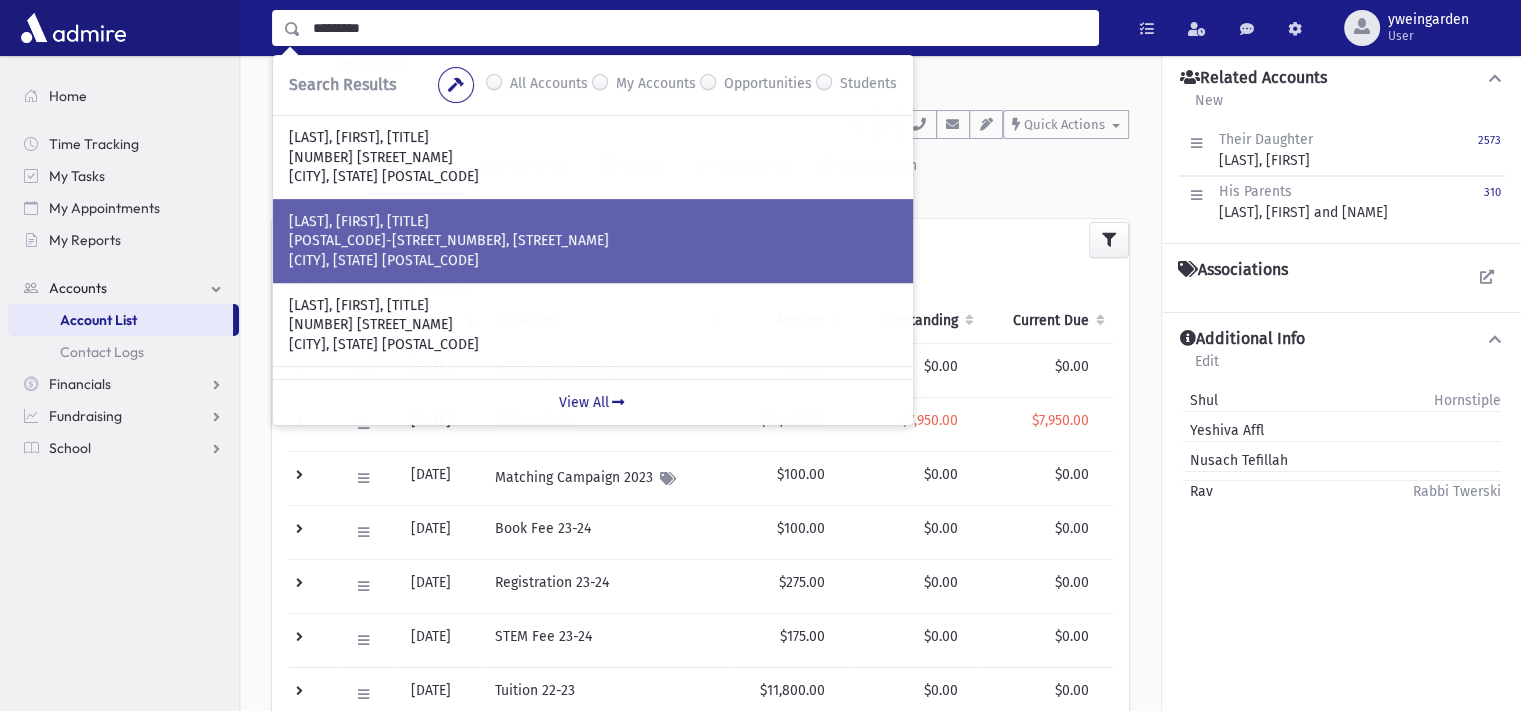 scroll, scrollTop: 70, scrollLeft: 0, axis: vertical 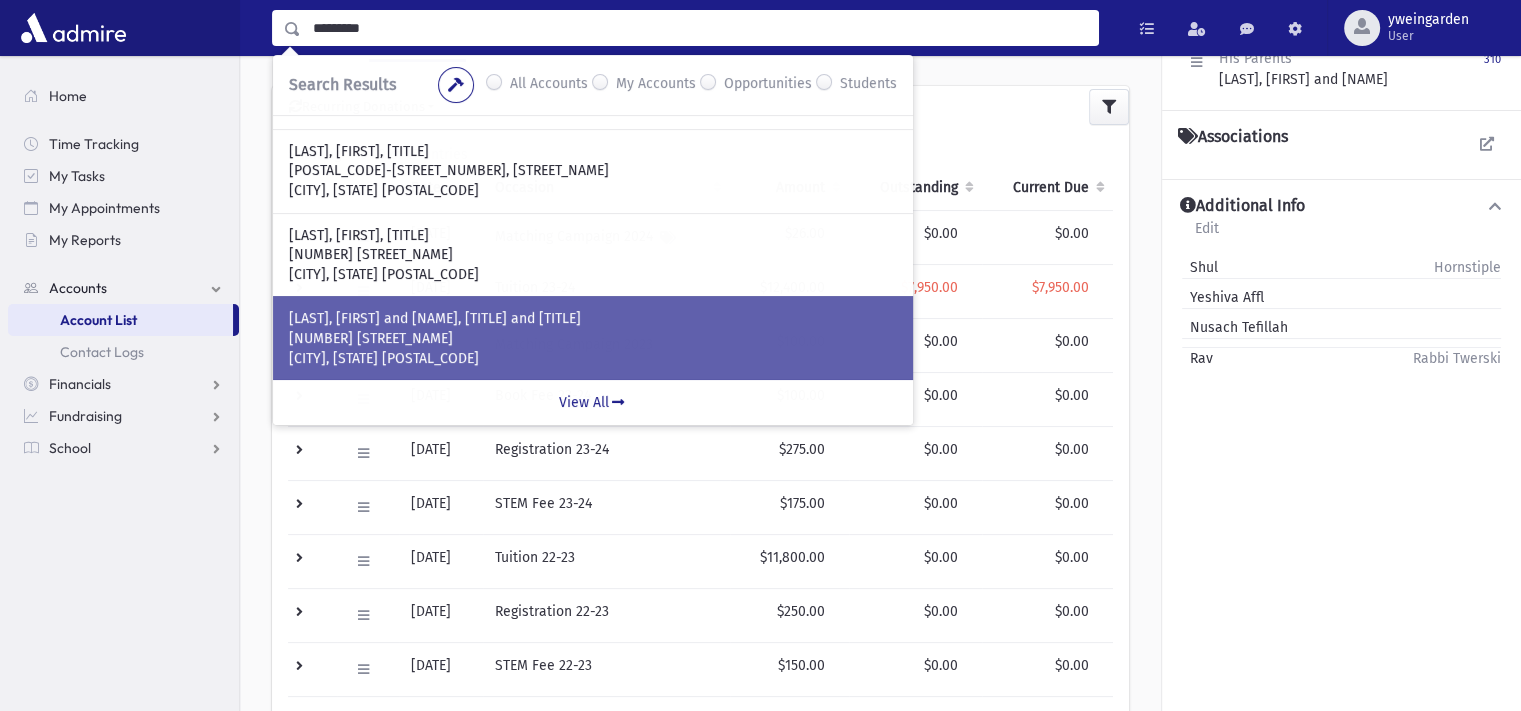 click on "23 Cornell Peak" at bounding box center [593, 339] 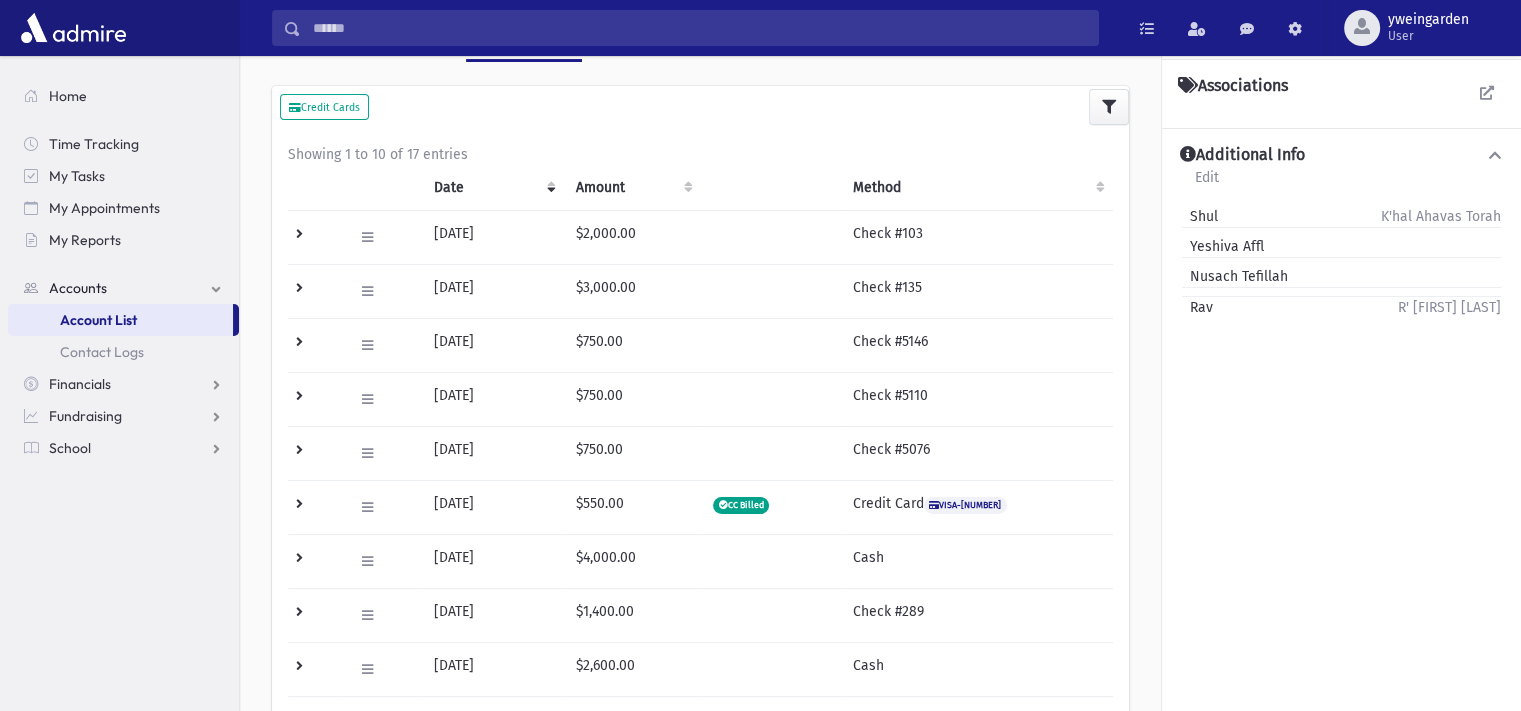 scroll, scrollTop: 133, scrollLeft: 0, axis: vertical 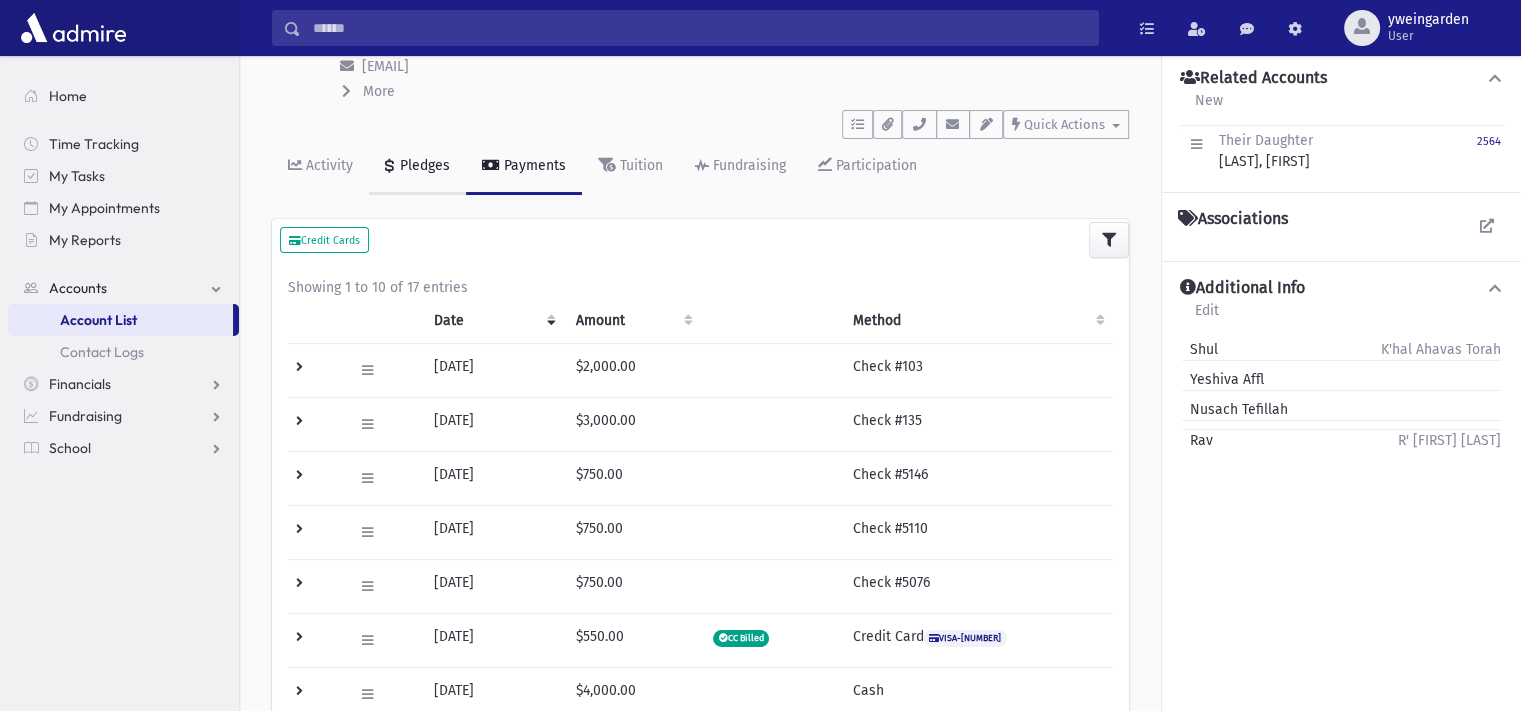 click on "Pledges" at bounding box center (423, 165) 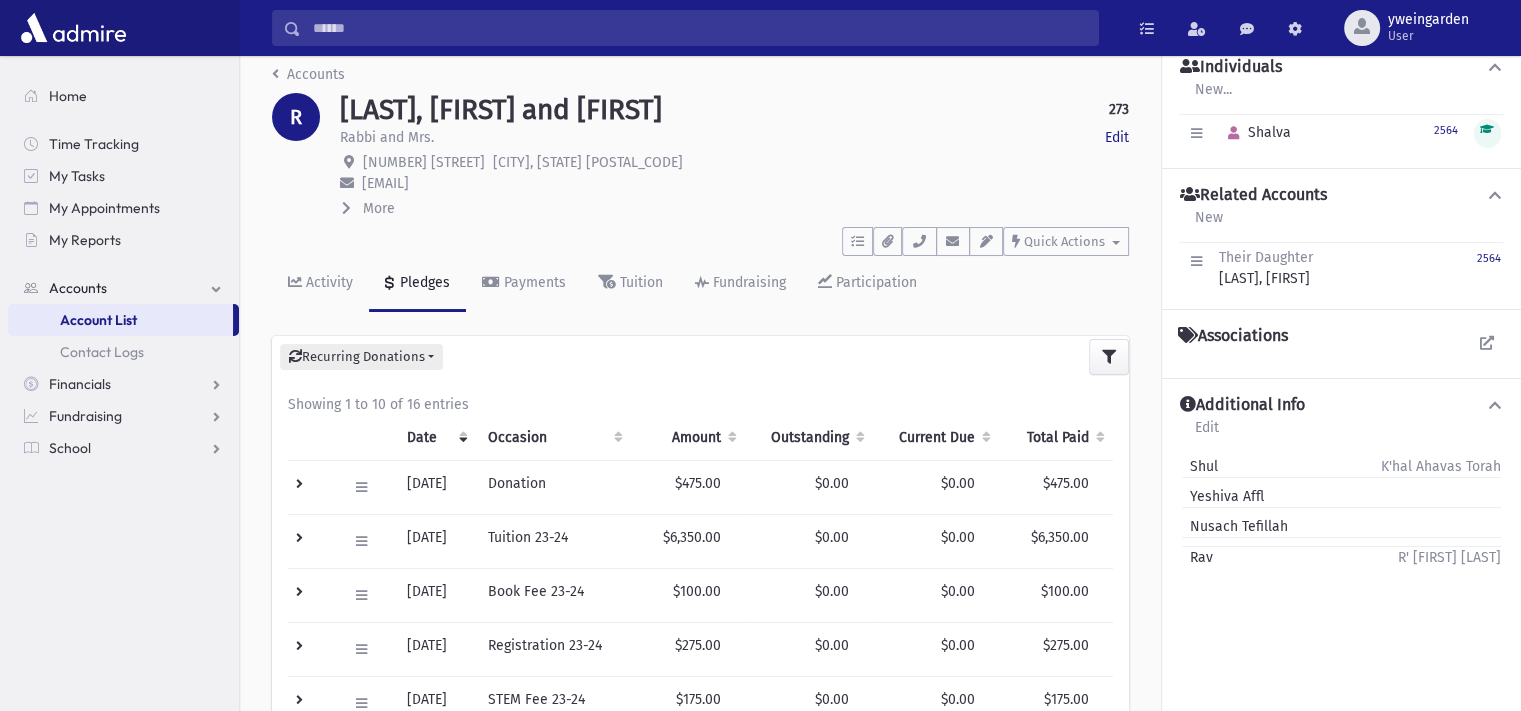 scroll, scrollTop: 0, scrollLeft: 0, axis: both 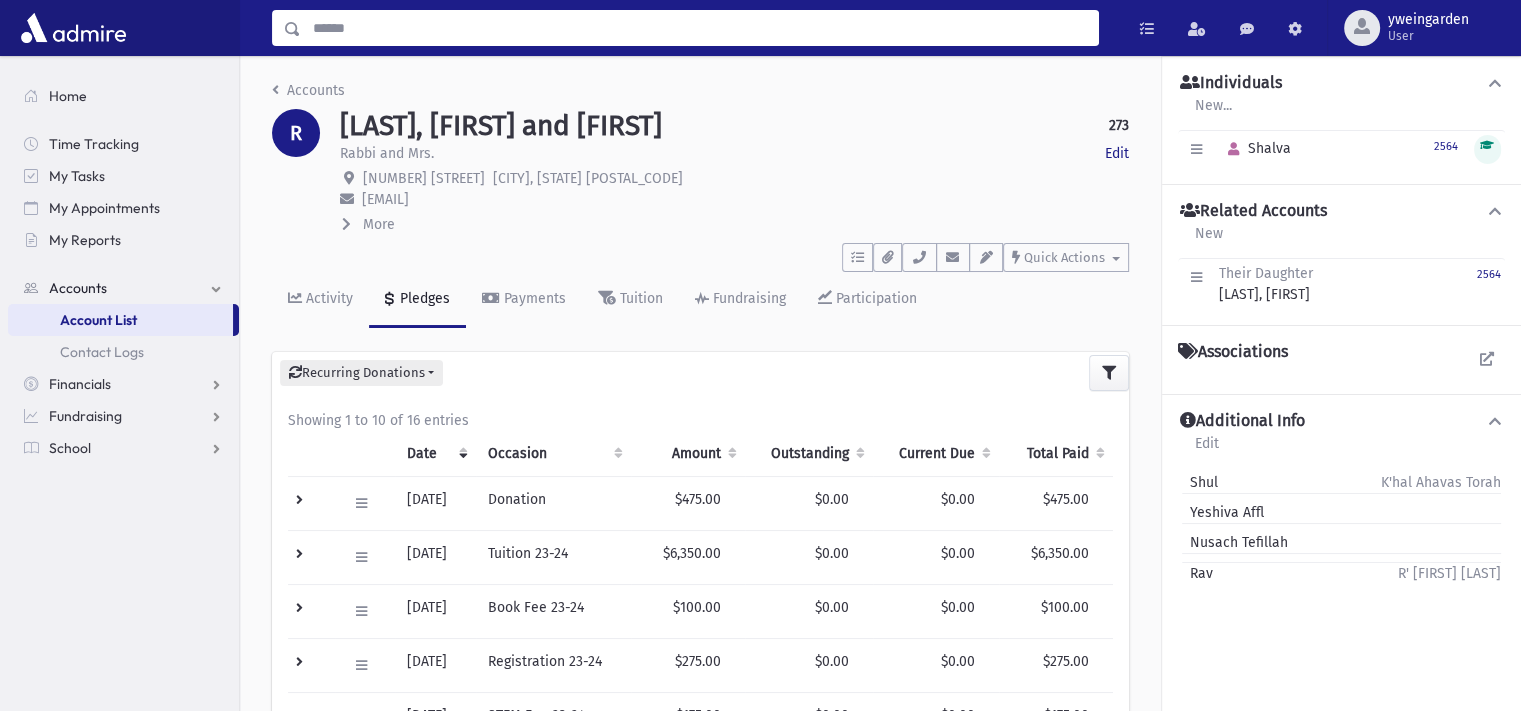 click at bounding box center (699, 28) 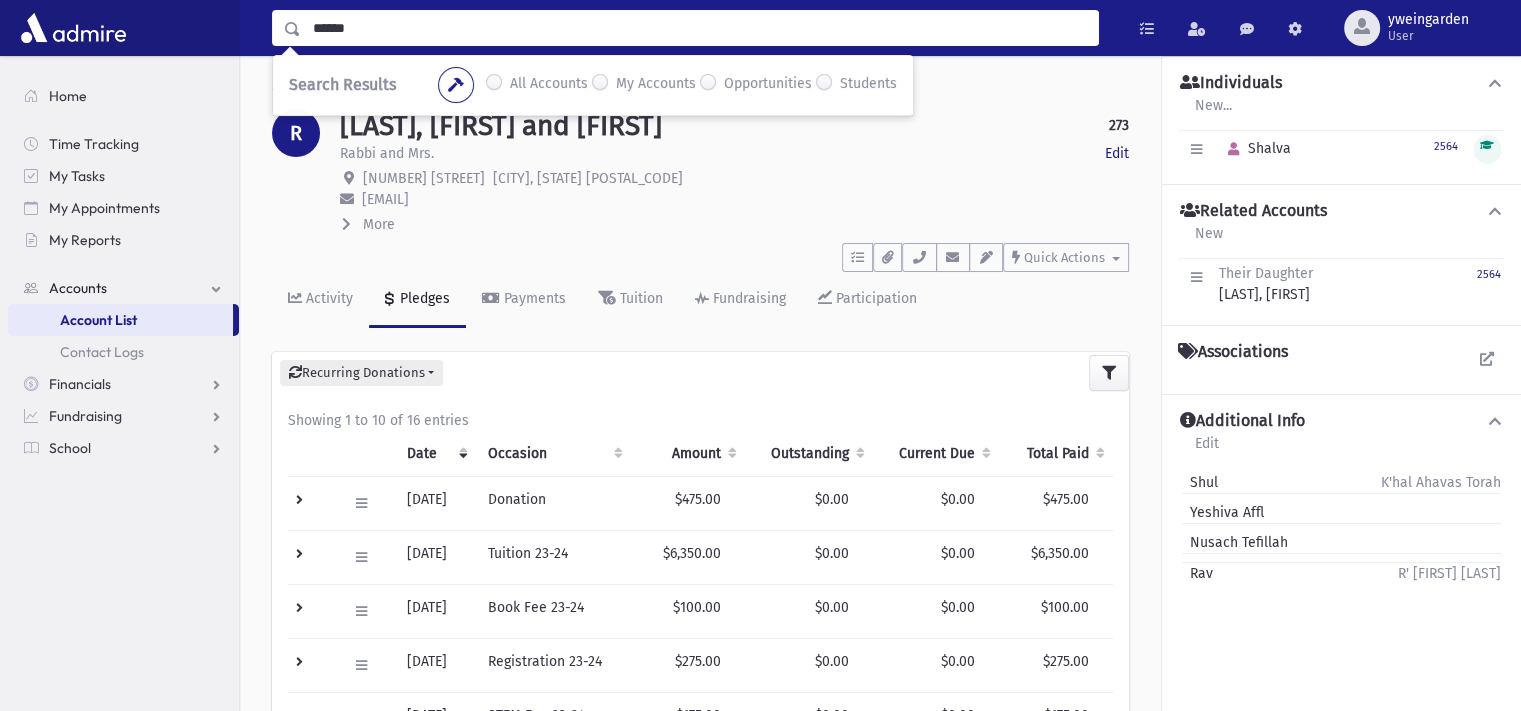 type on "******" 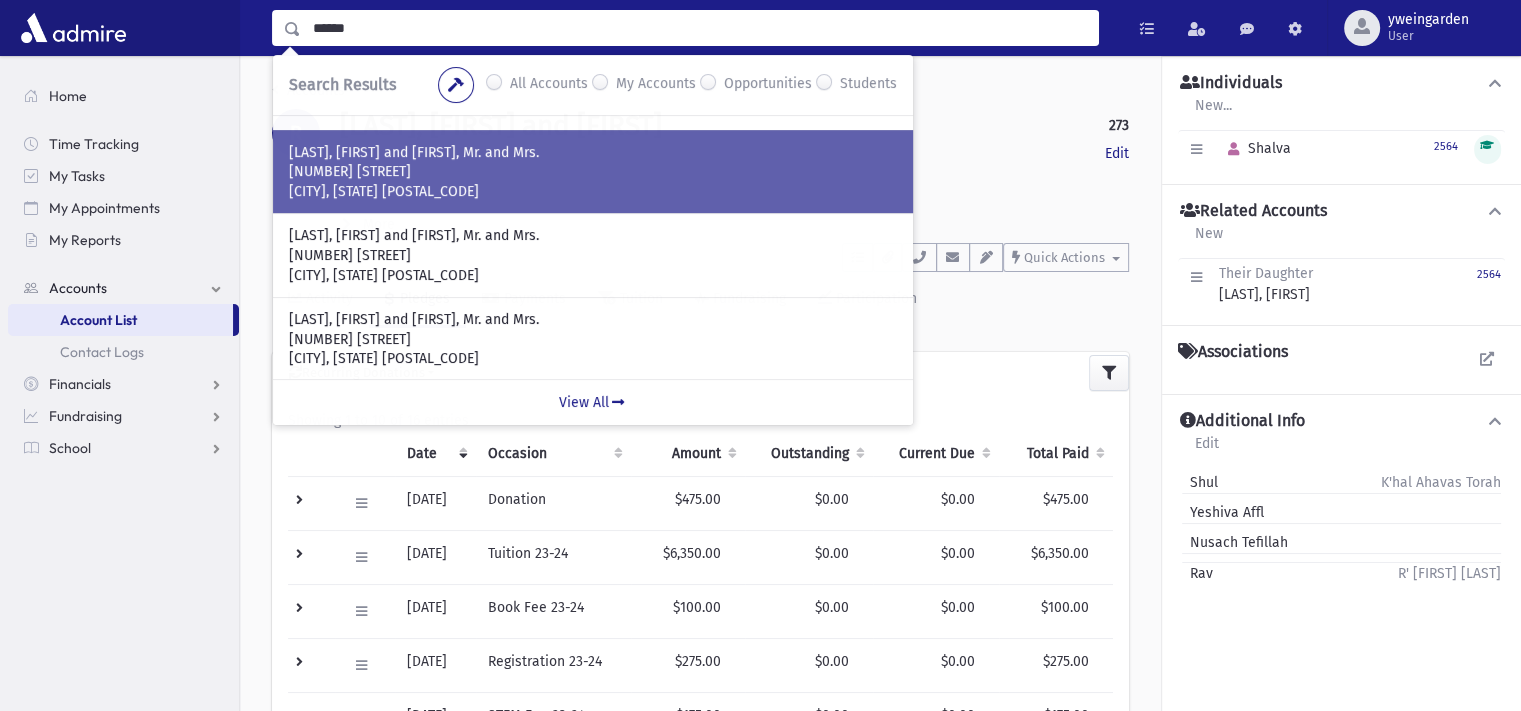scroll, scrollTop: 488, scrollLeft: 0, axis: vertical 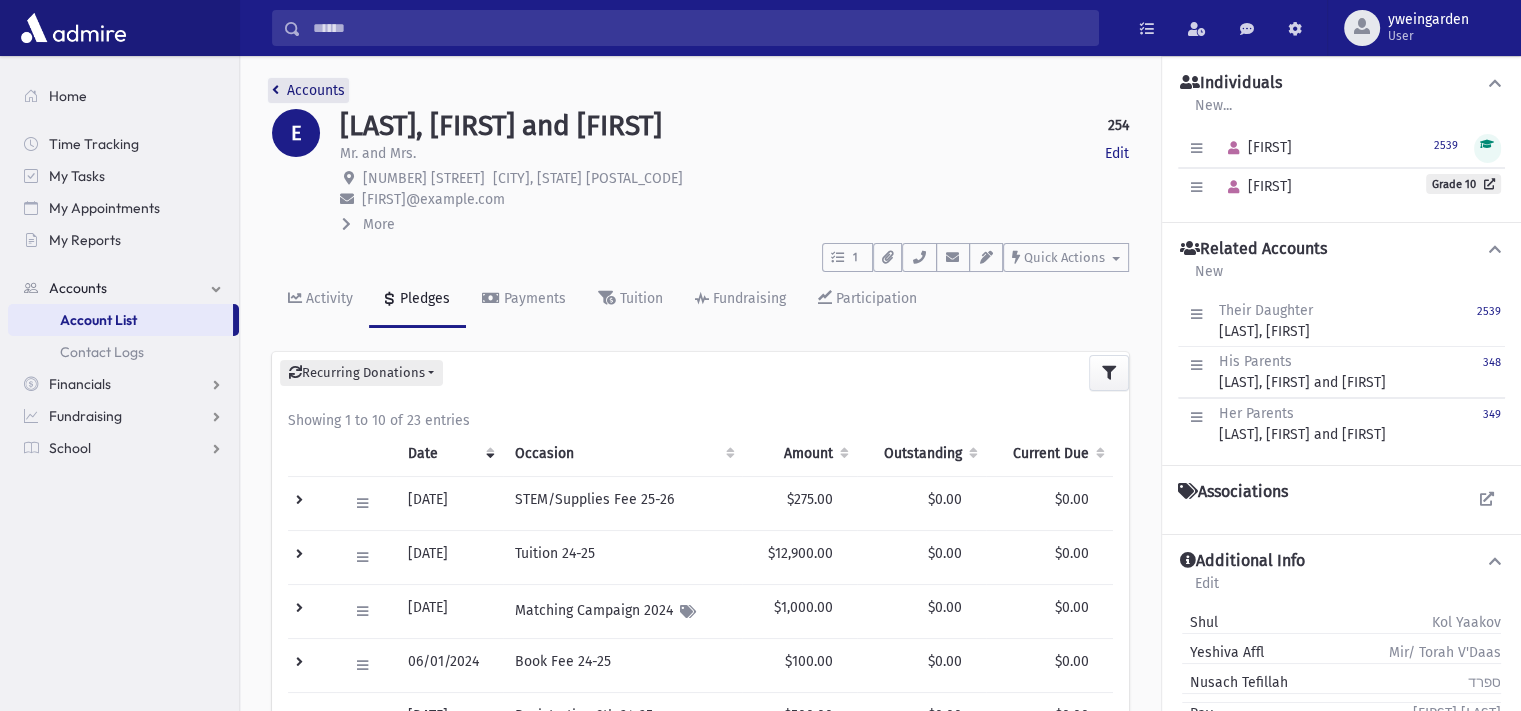 click on "Accounts" at bounding box center [308, 90] 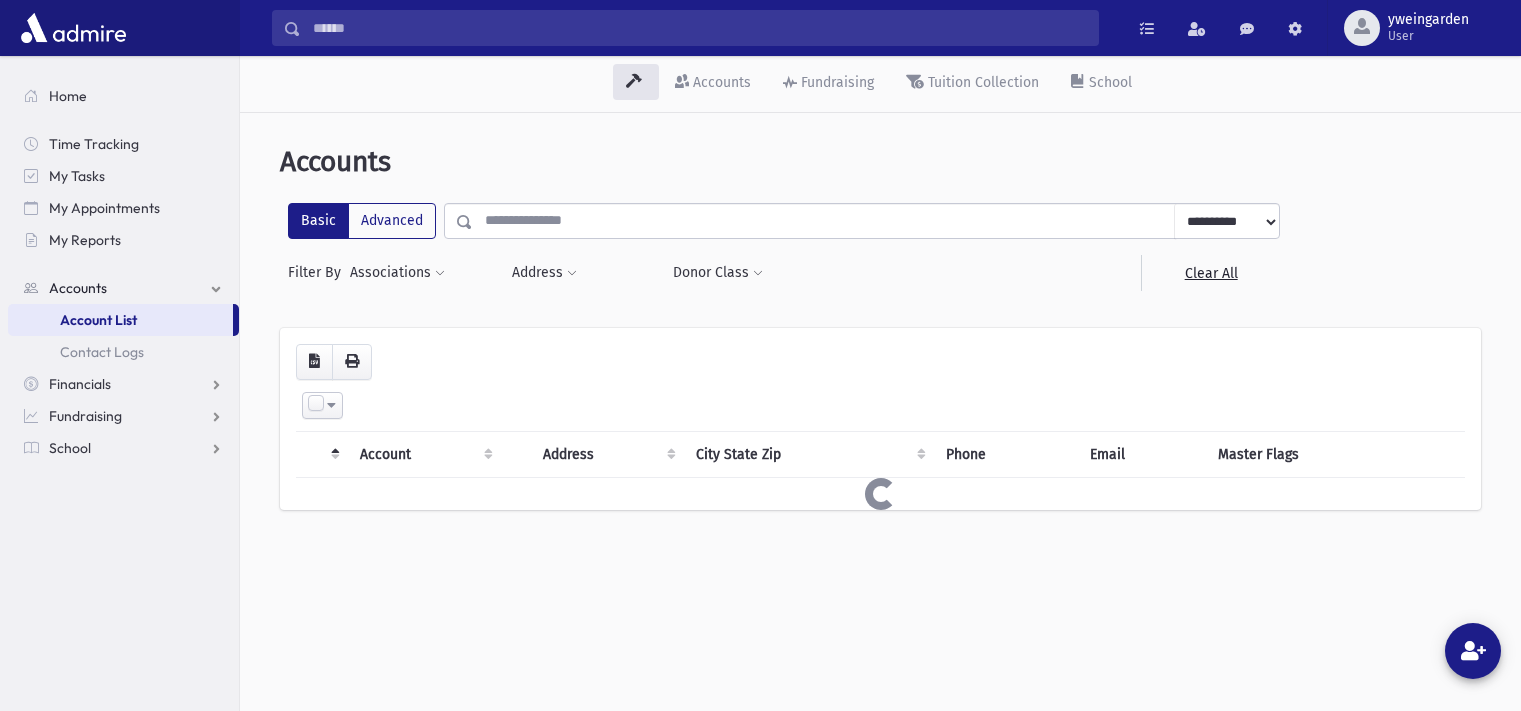 scroll, scrollTop: 0, scrollLeft: 0, axis: both 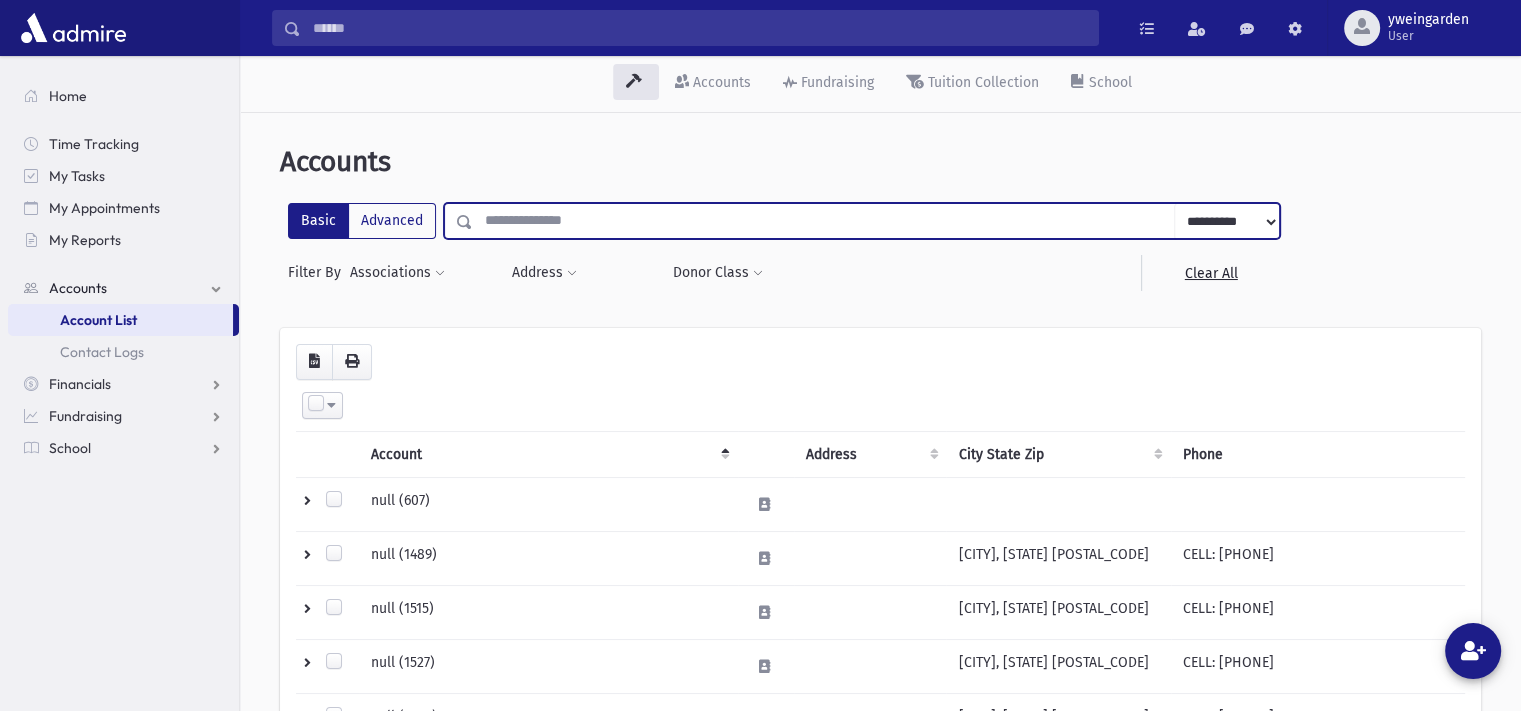 click at bounding box center (824, 221) 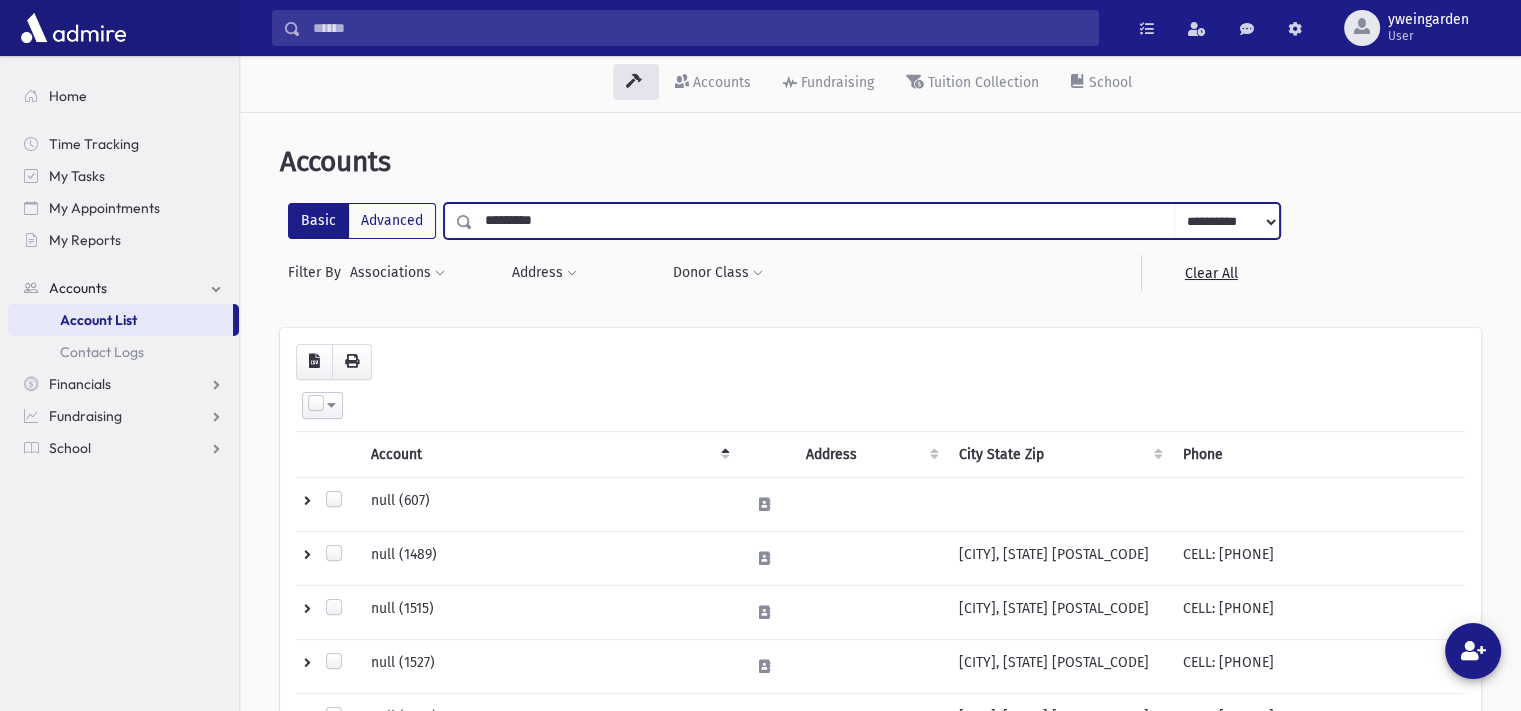 type on "*********" 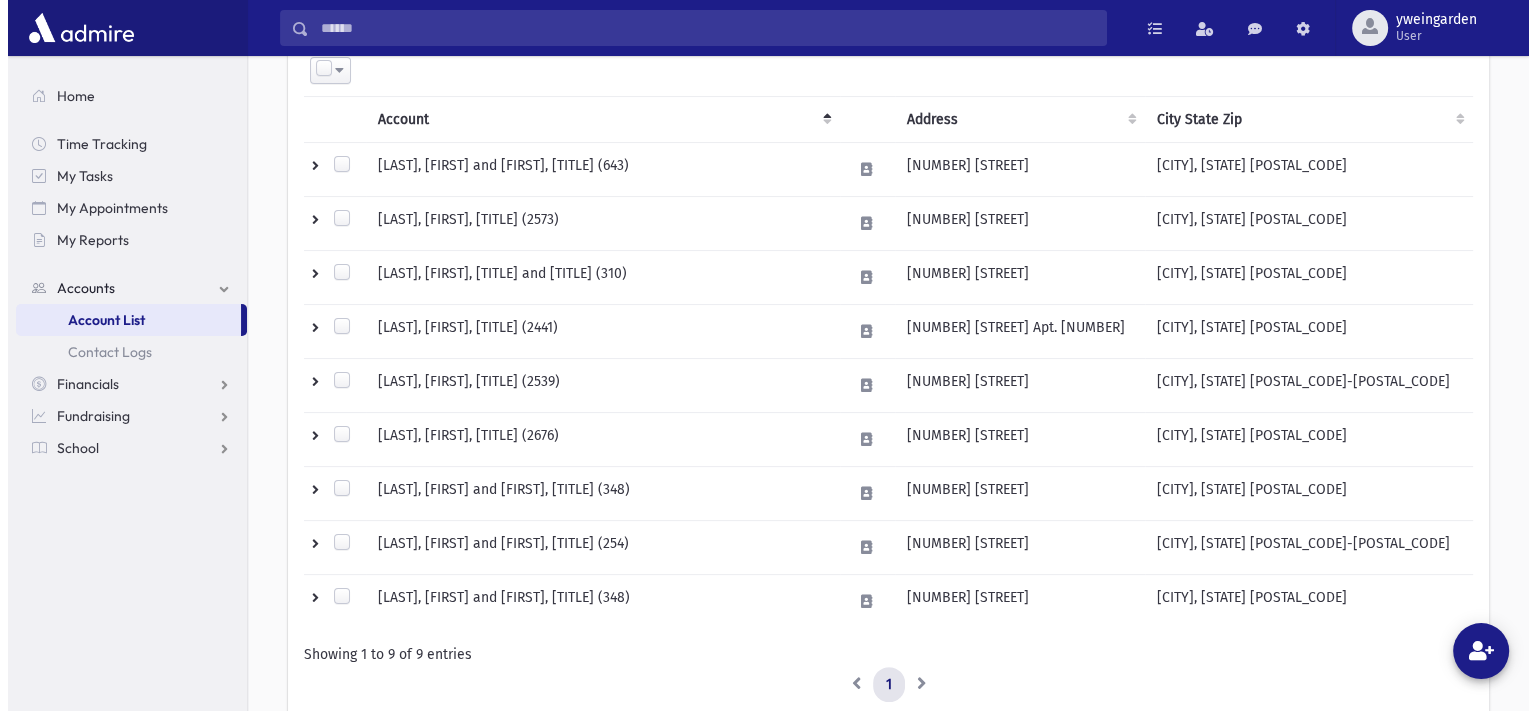 scroll, scrollTop: 400, scrollLeft: 0, axis: vertical 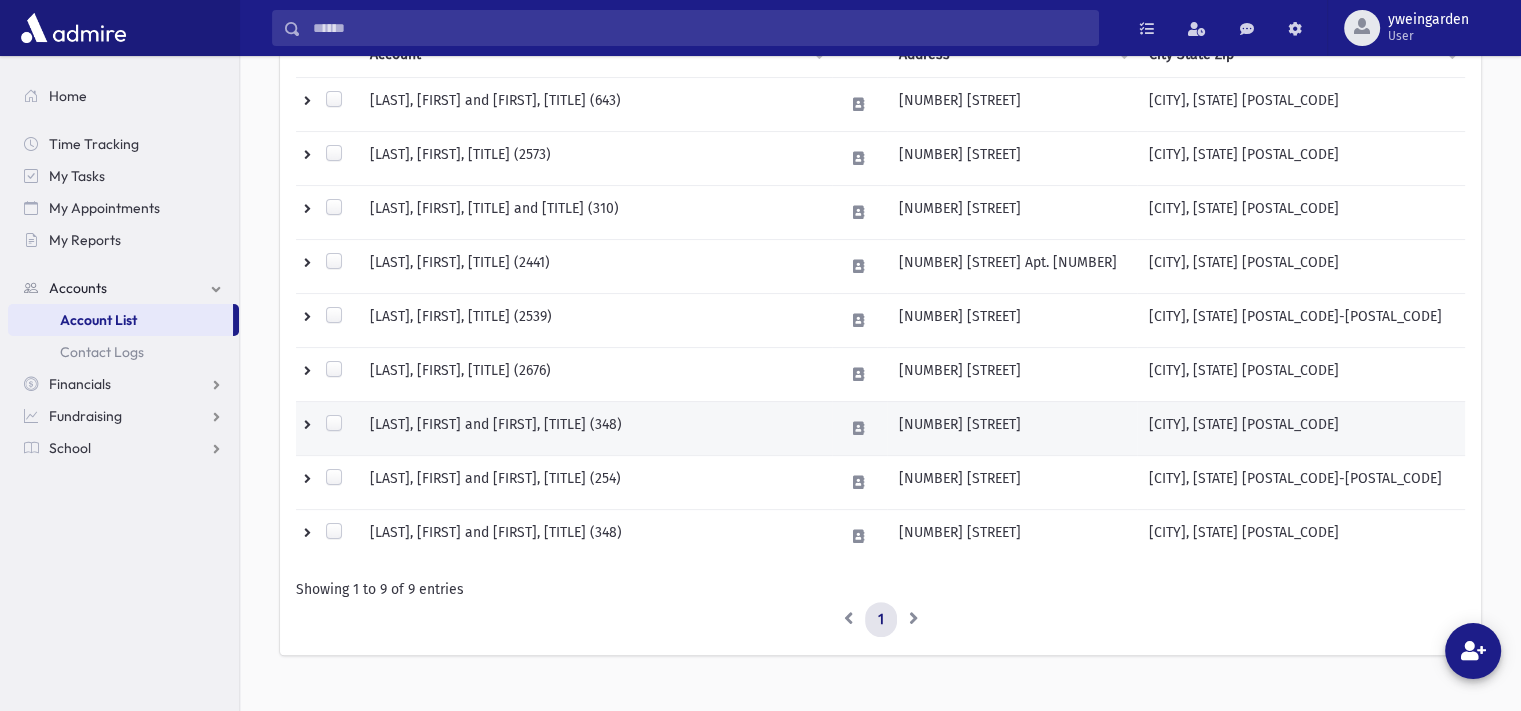 click on "[LAST], [FIRST] and [FIRST], [TITLE] (348)" at bounding box center (595, 428) 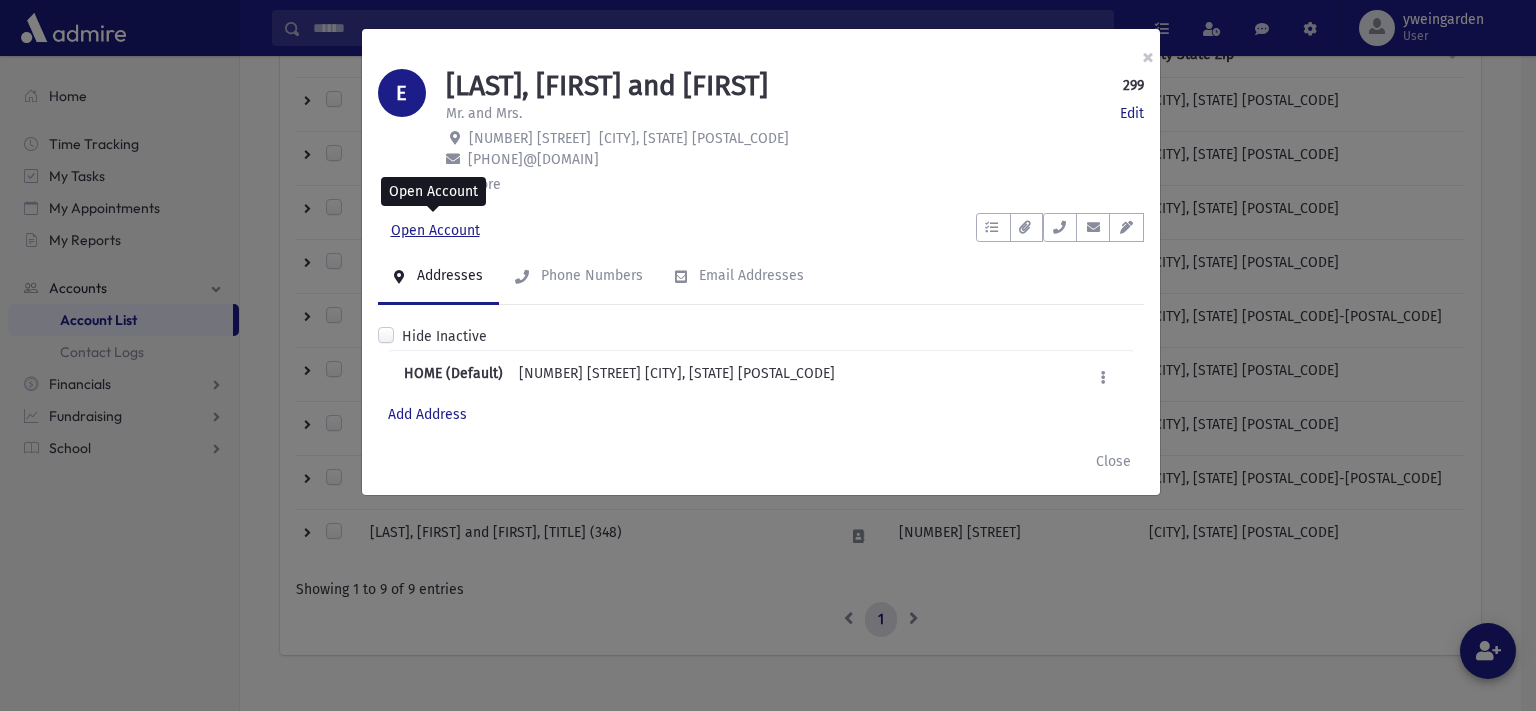 click on "Open Account" at bounding box center (435, 231) 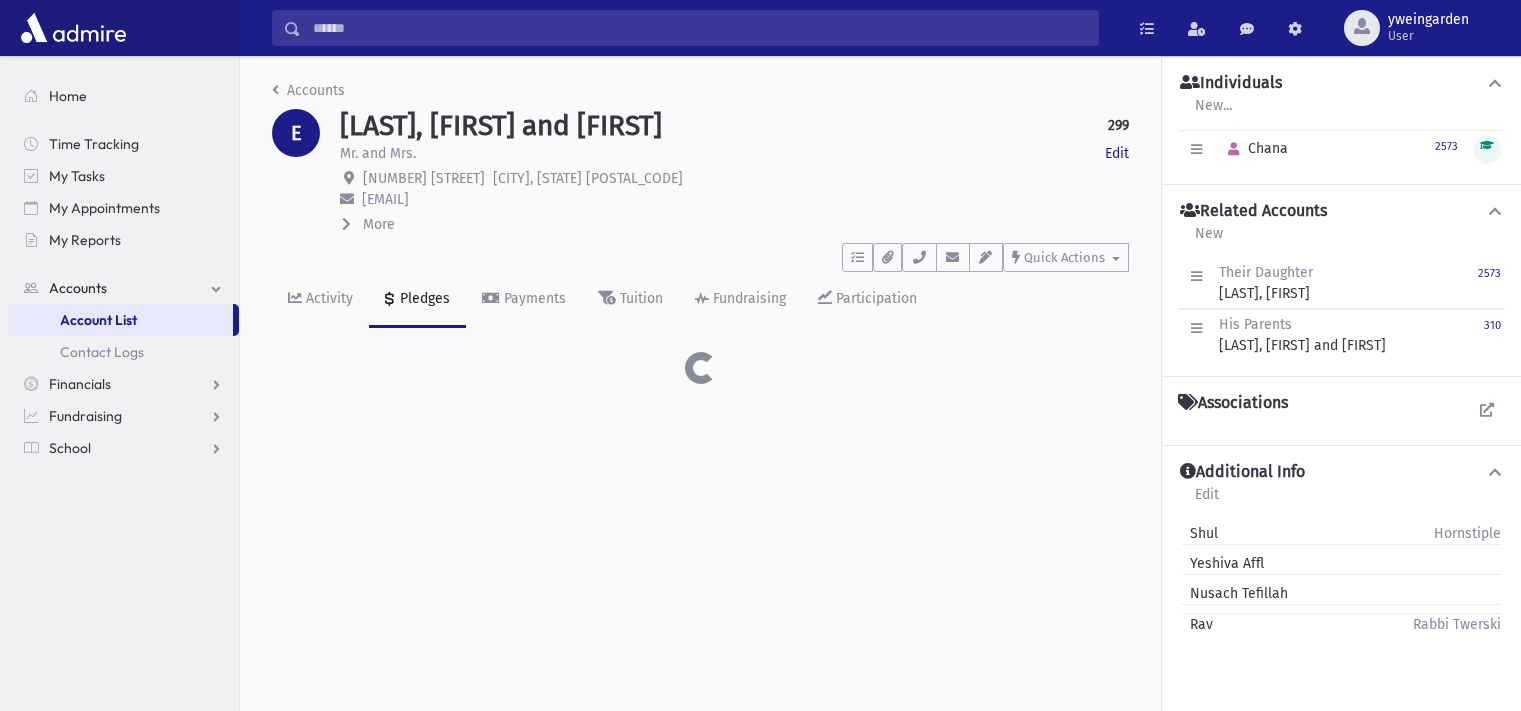 scroll, scrollTop: 0, scrollLeft: 0, axis: both 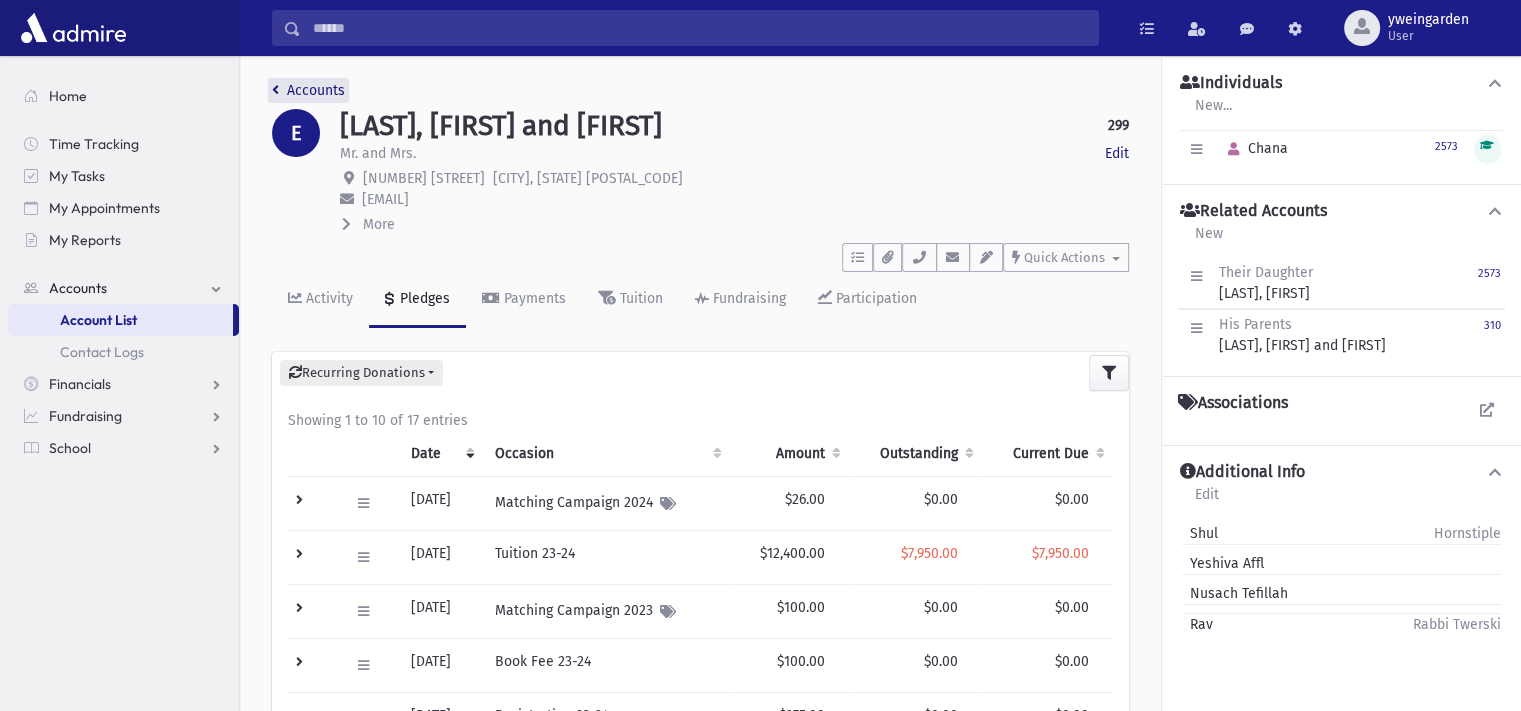 click on "Accounts" at bounding box center [308, 90] 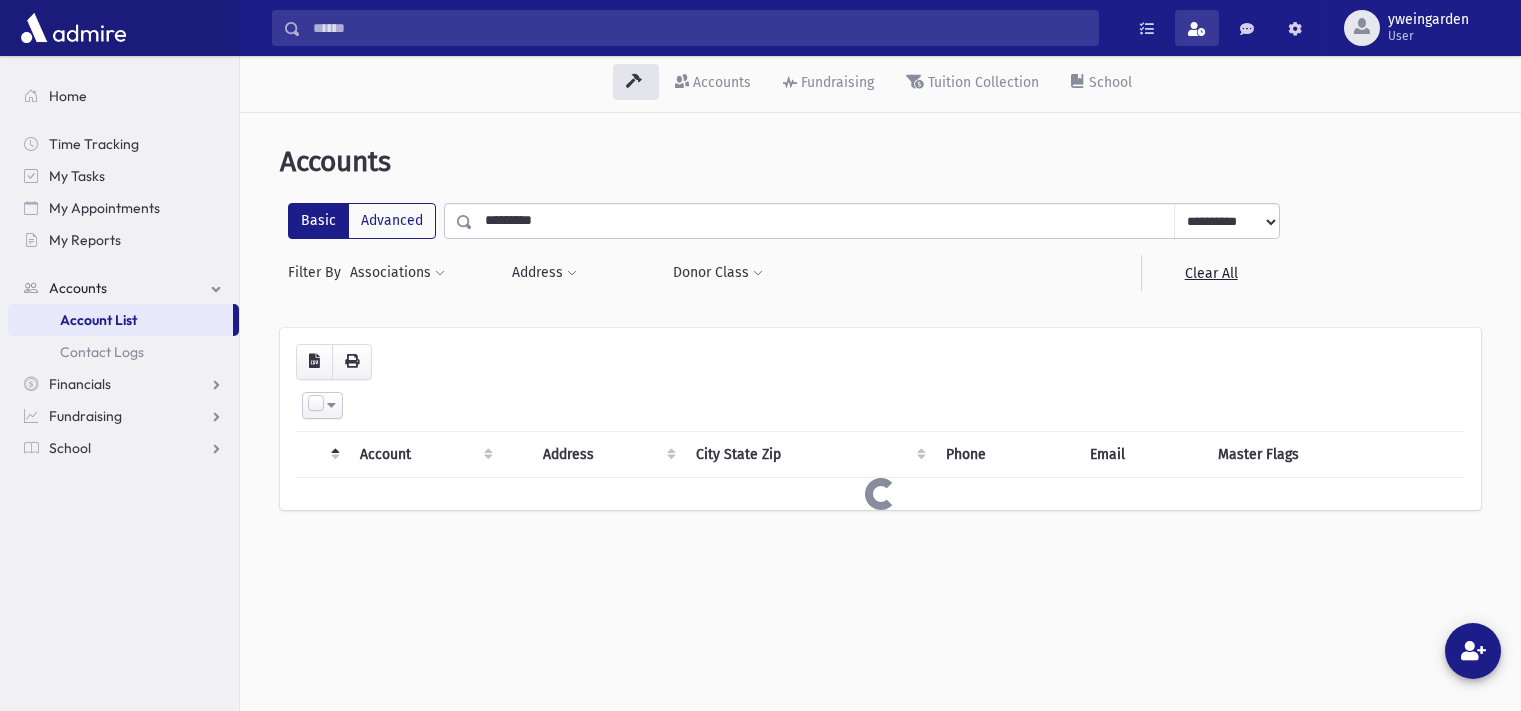 scroll, scrollTop: 0, scrollLeft: 0, axis: both 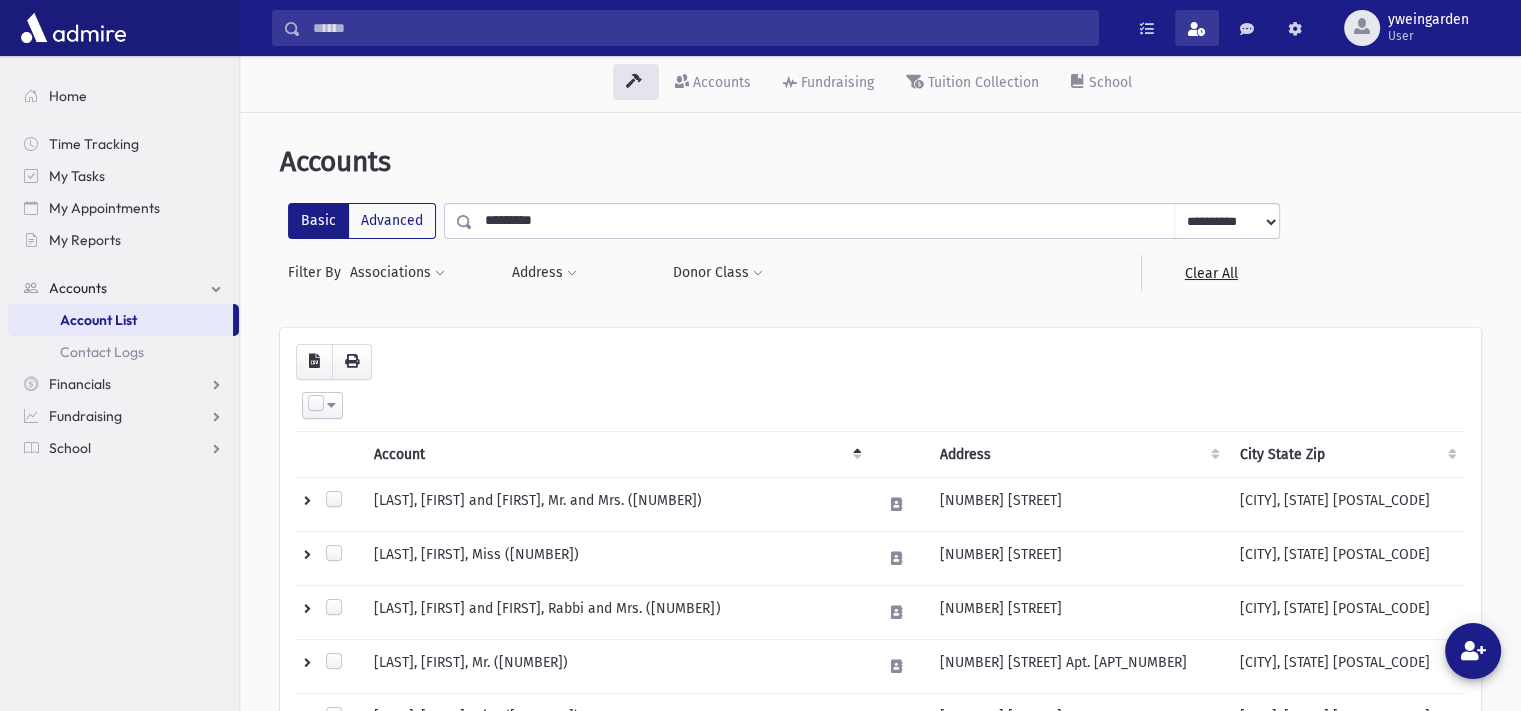 click at bounding box center (1197, 29) 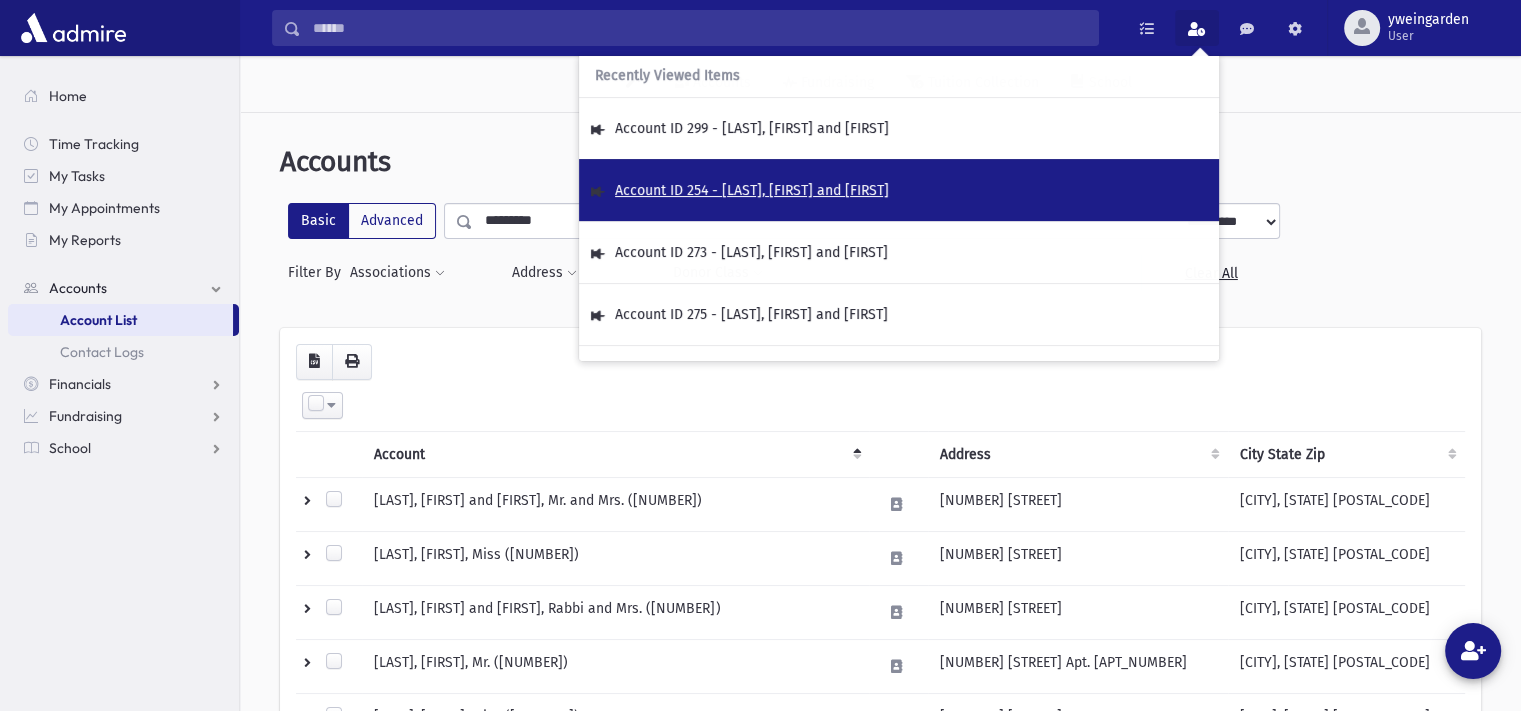 click on "Account ID 254 - [LAST], [FIRST] and [FIRST]" at bounding box center (752, 190) 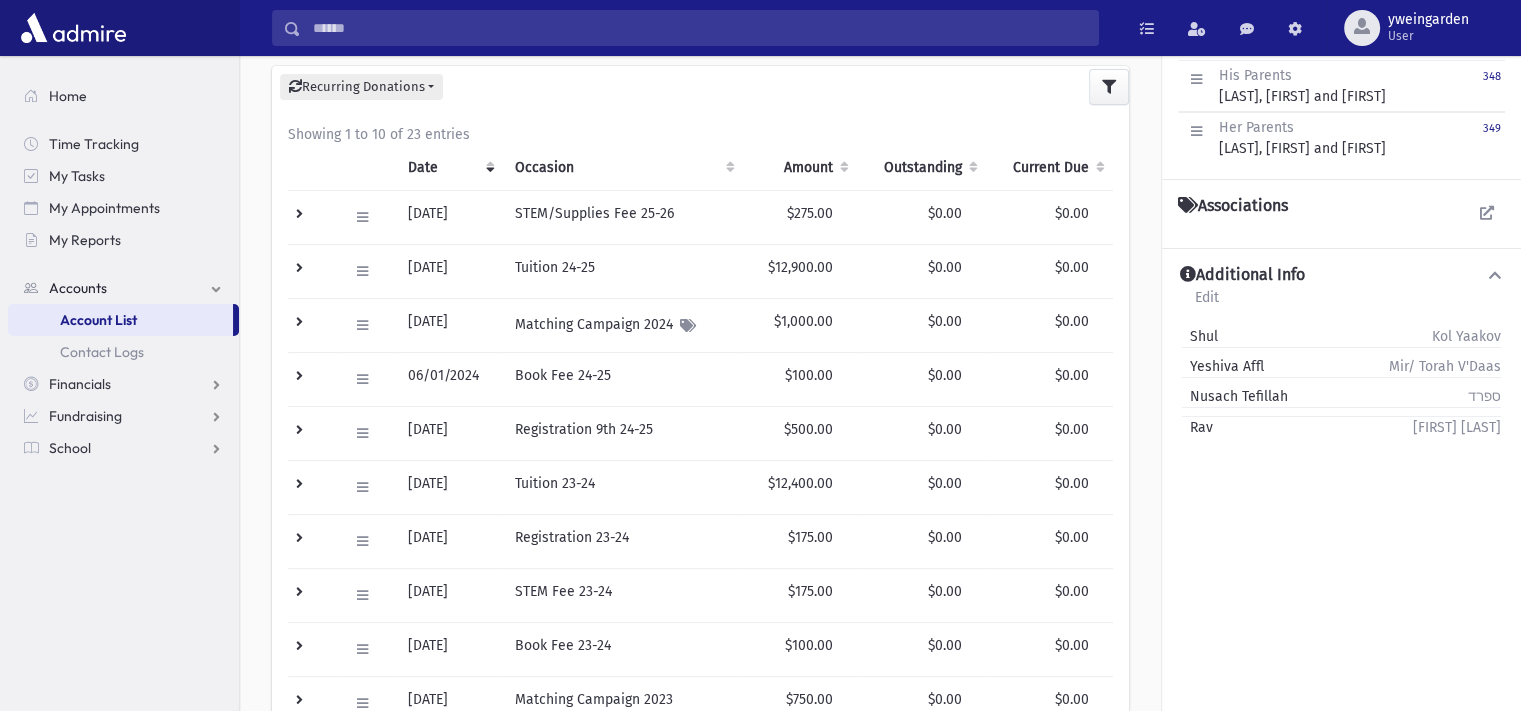 scroll, scrollTop: 0, scrollLeft: 0, axis: both 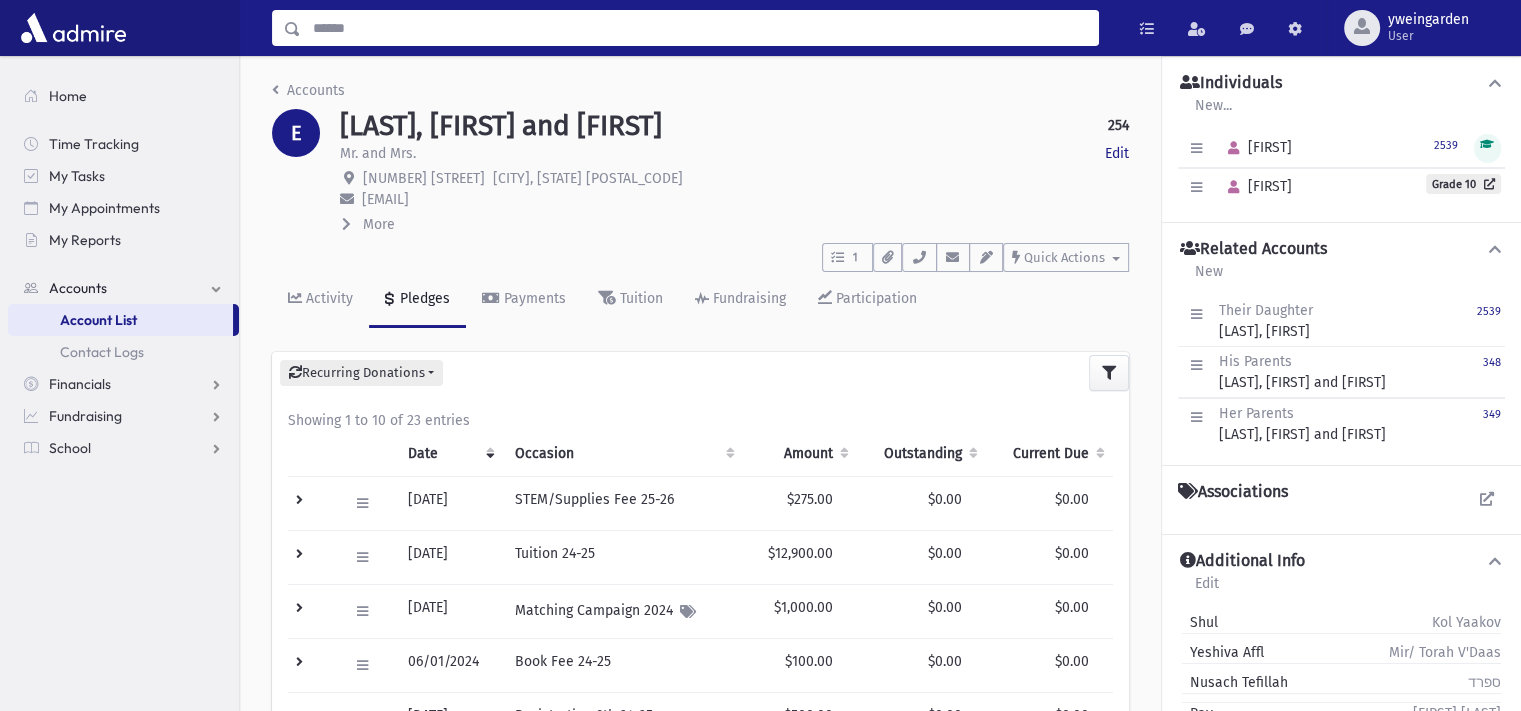 click at bounding box center [699, 28] 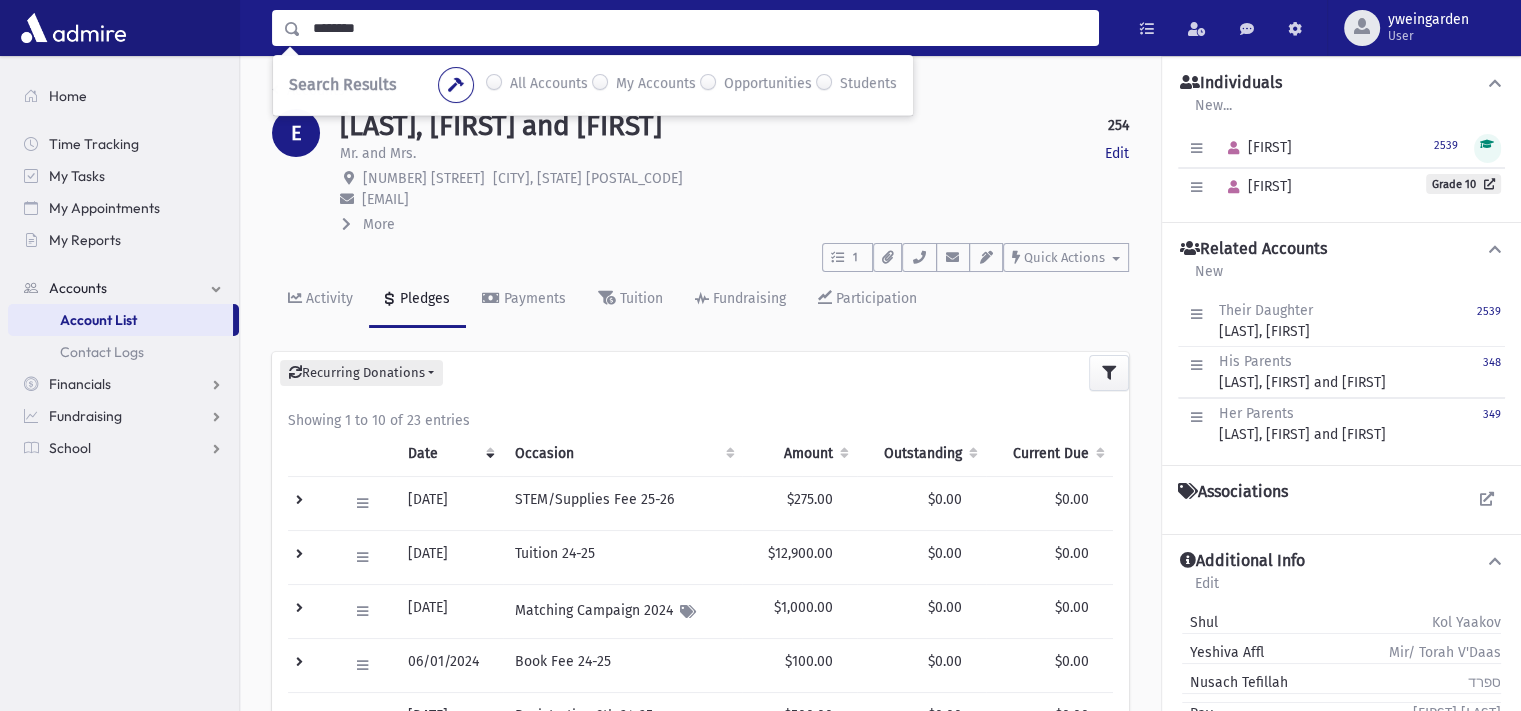 type on "********" 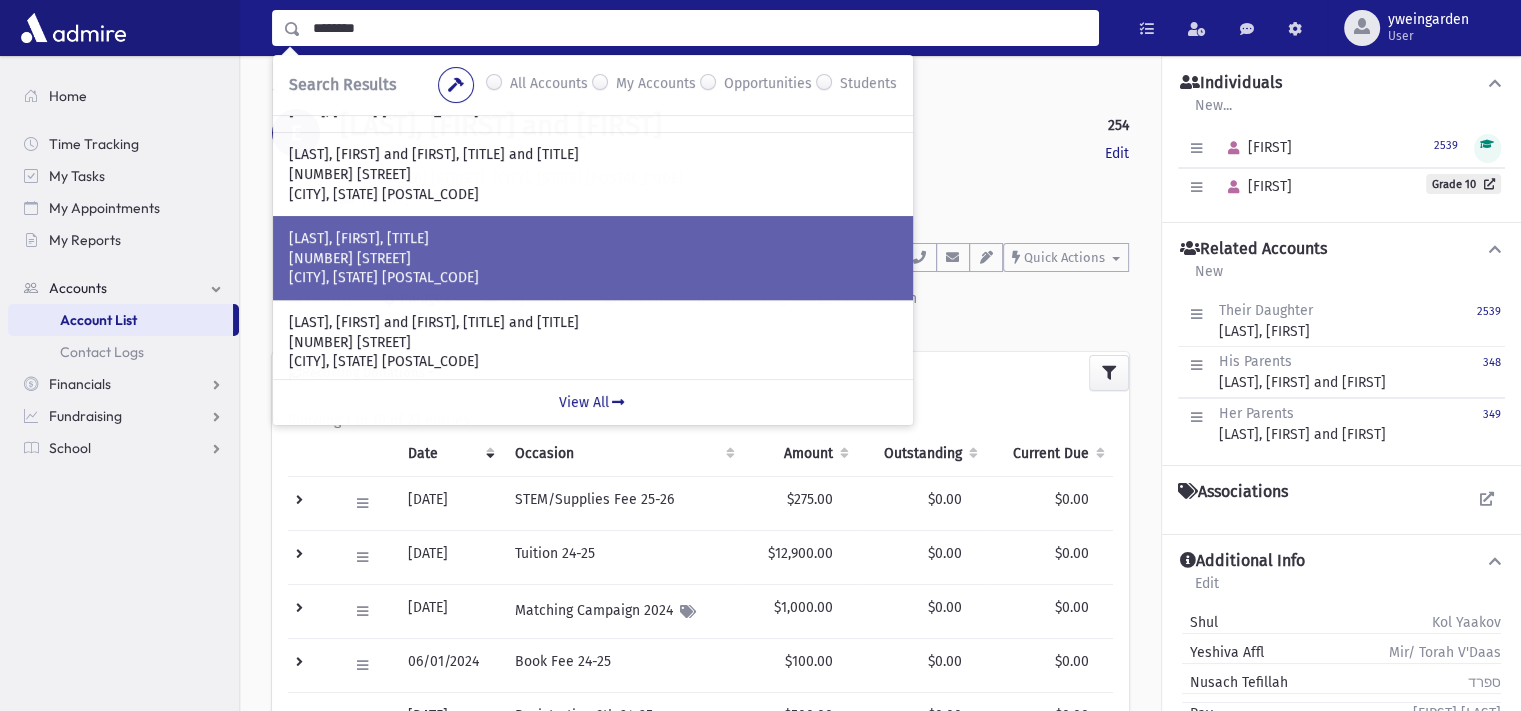 scroll, scrollTop: 572, scrollLeft: 0, axis: vertical 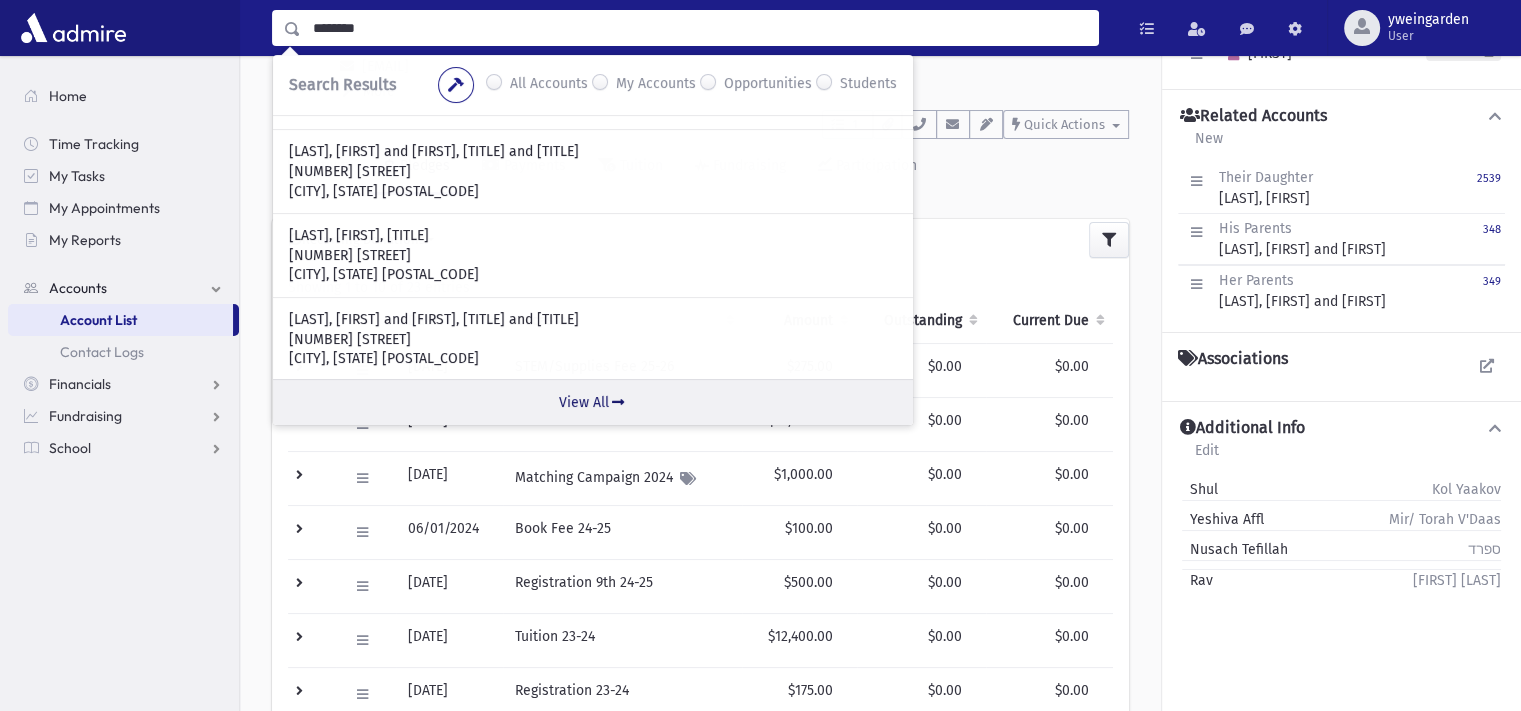 click on "View All" at bounding box center [593, 402] 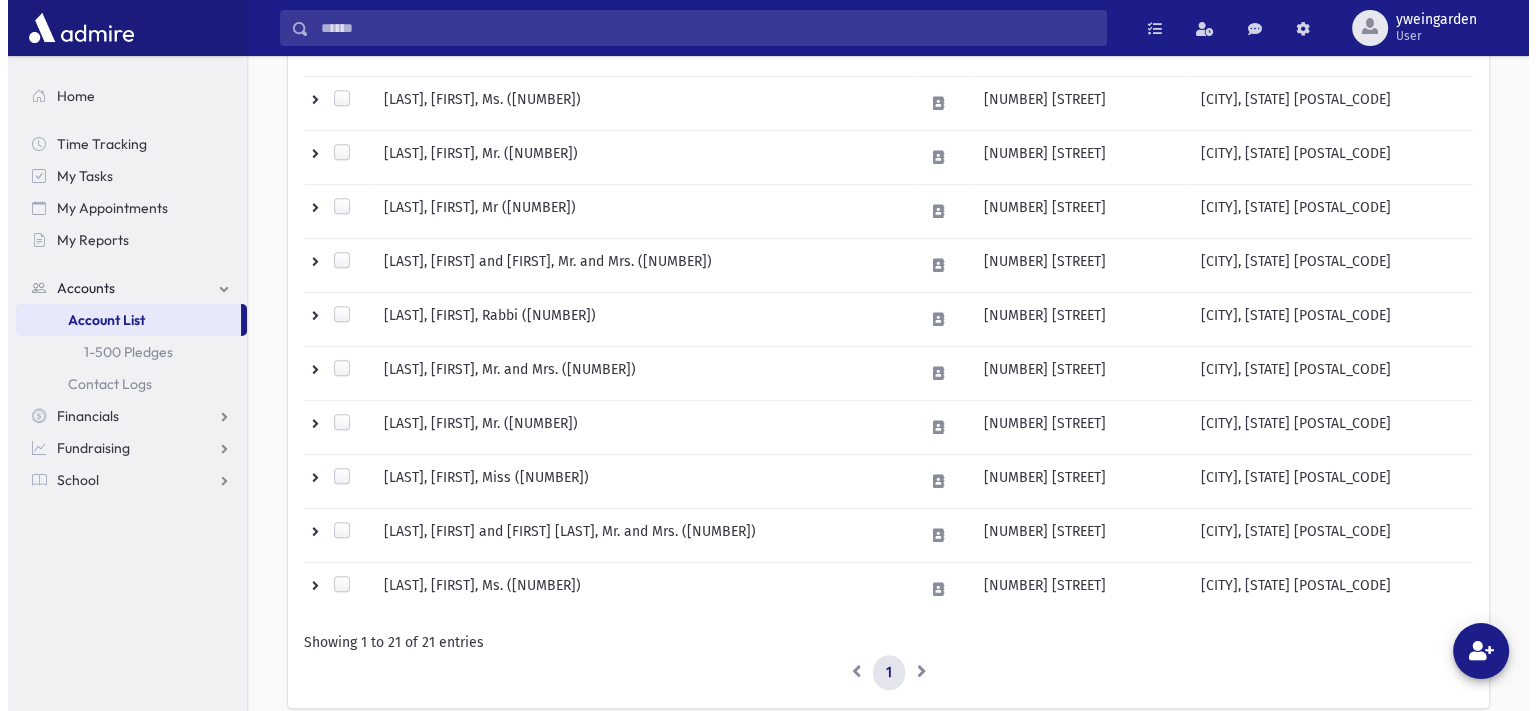scroll, scrollTop: 1066, scrollLeft: 0, axis: vertical 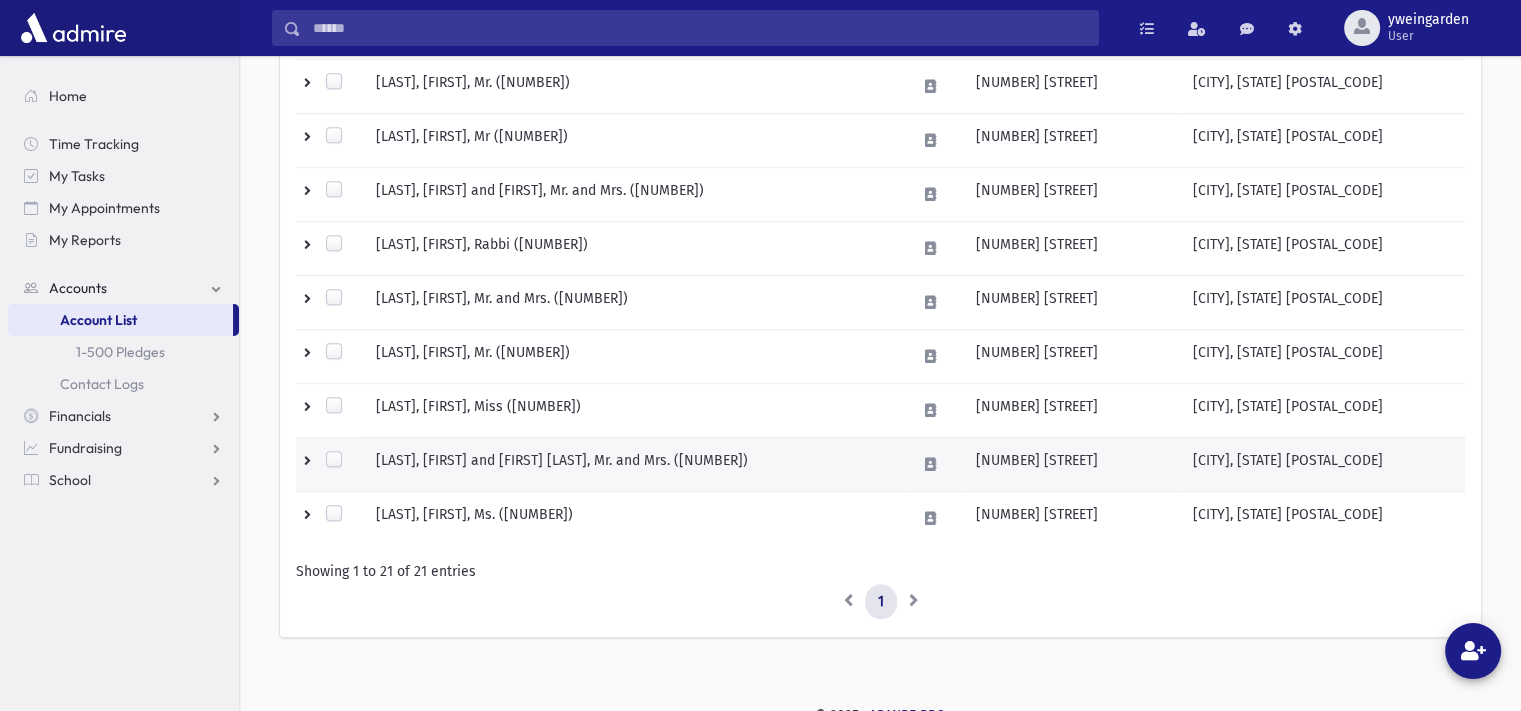 click on "[LAST], [FIRST] and [FIRST] [LAST], Mr. and Mrs. ([NUMBER])" at bounding box center [634, 464] 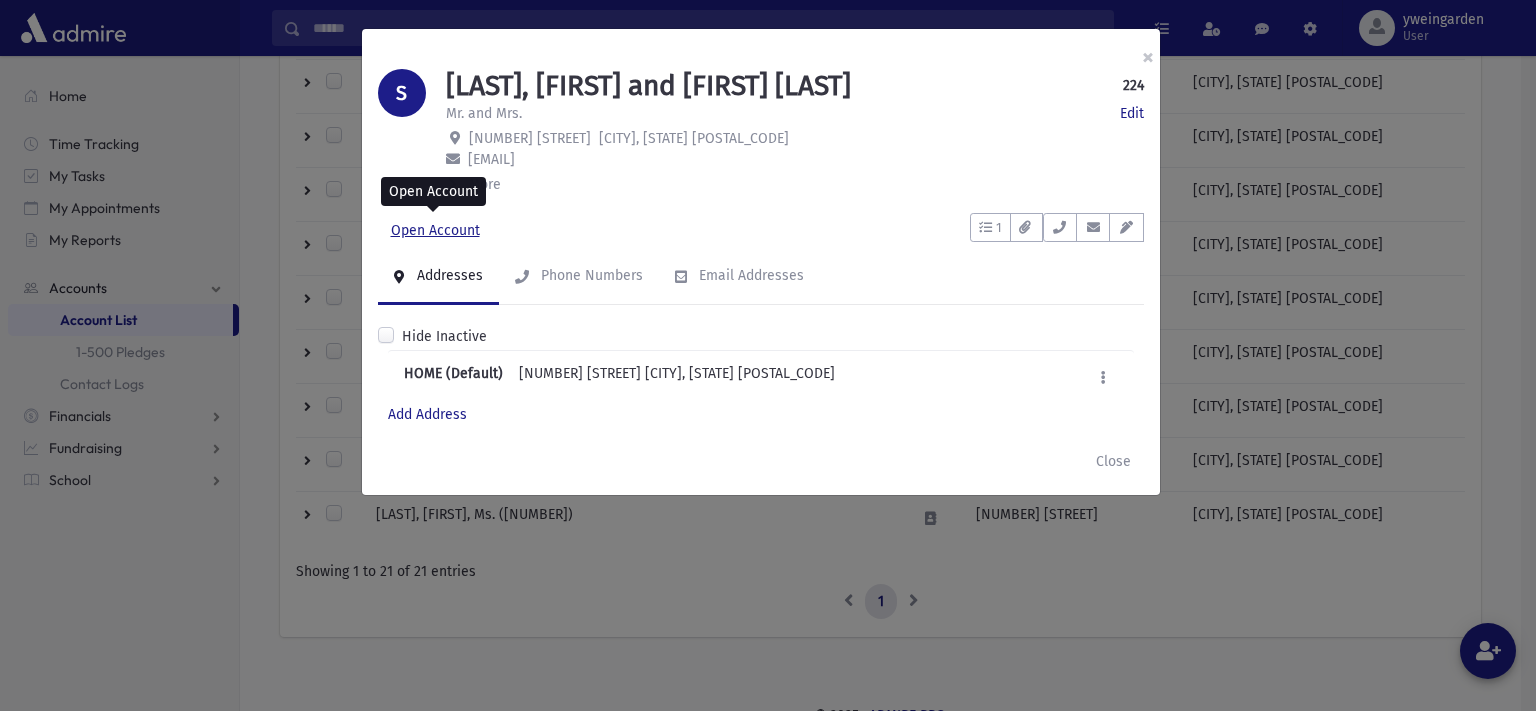 click on "Open Account" at bounding box center (435, 231) 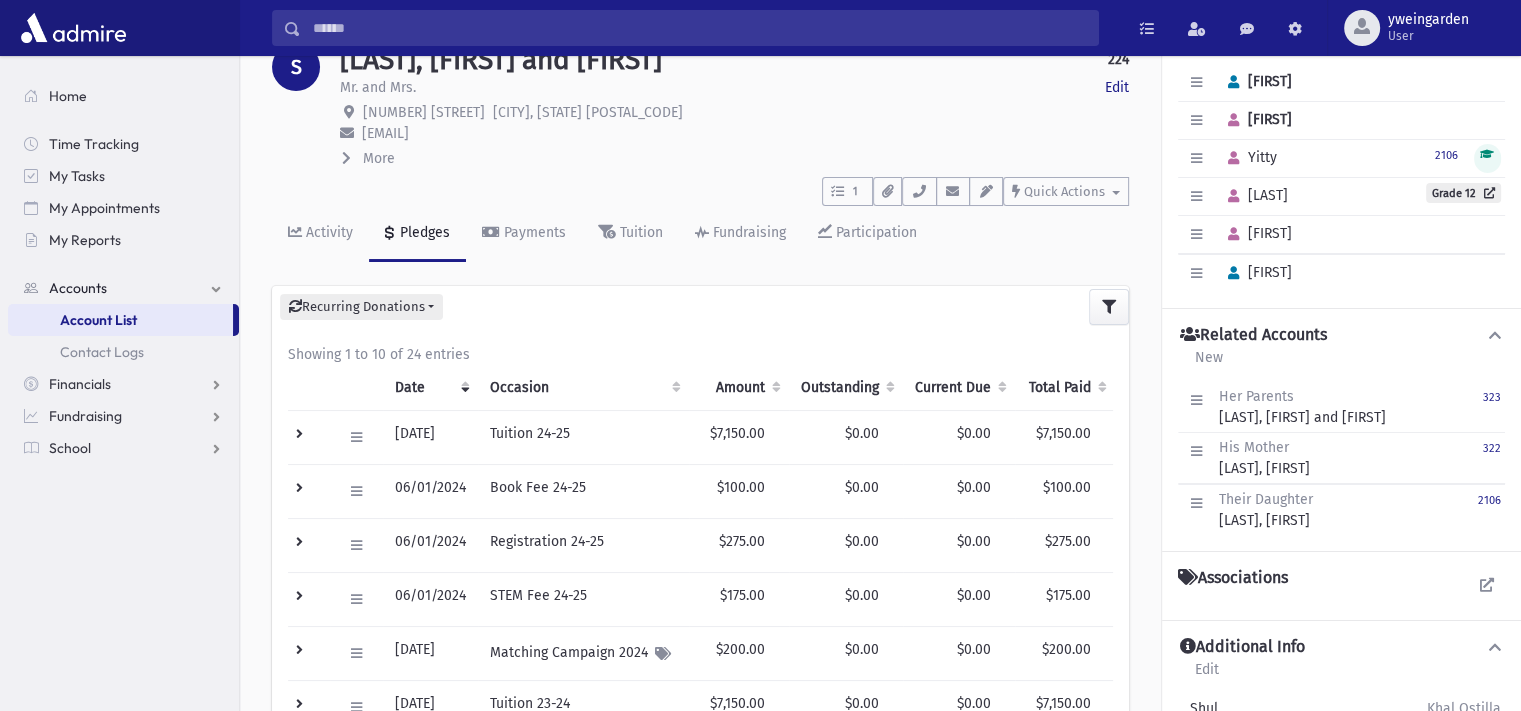 scroll, scrollTop: 0, scrollLeft: 0, axis: both 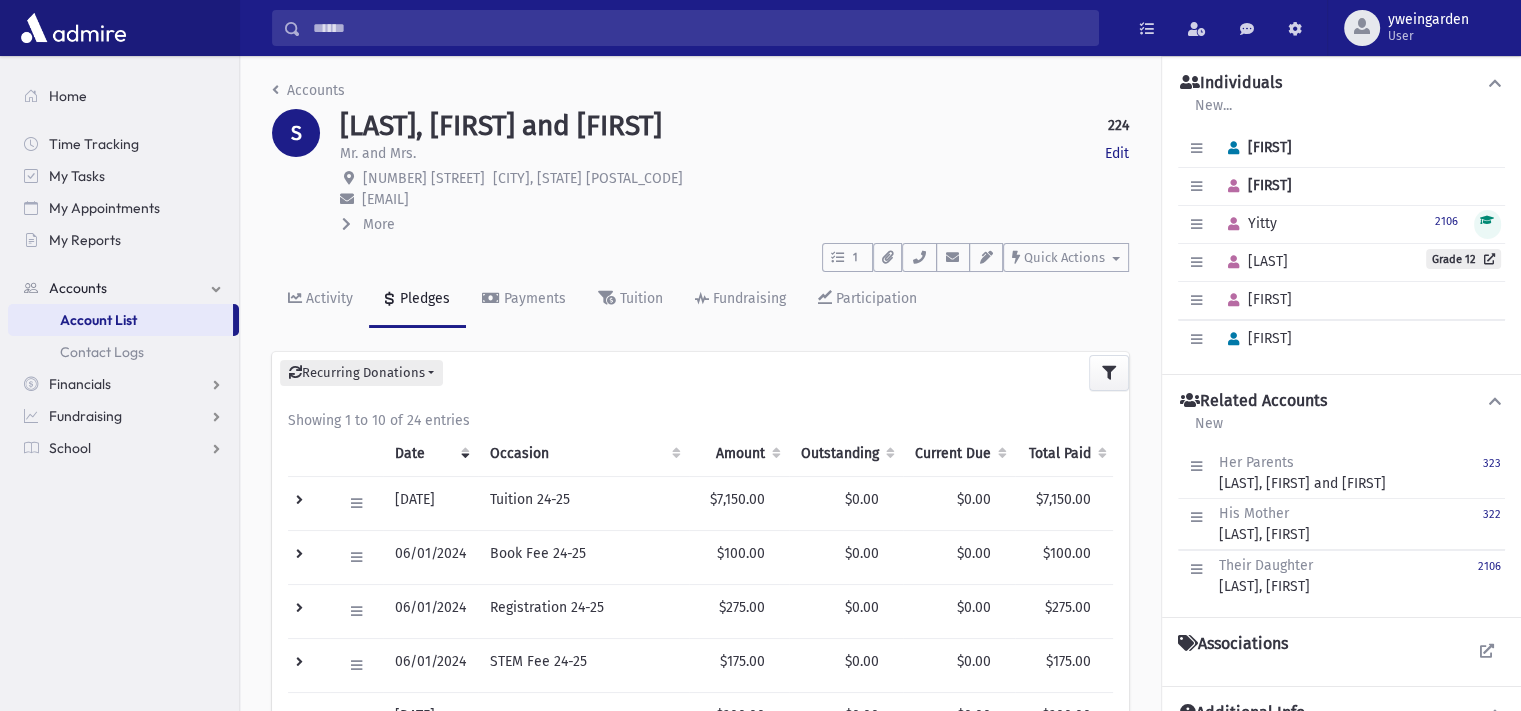 click at bounding box center (699, 28) 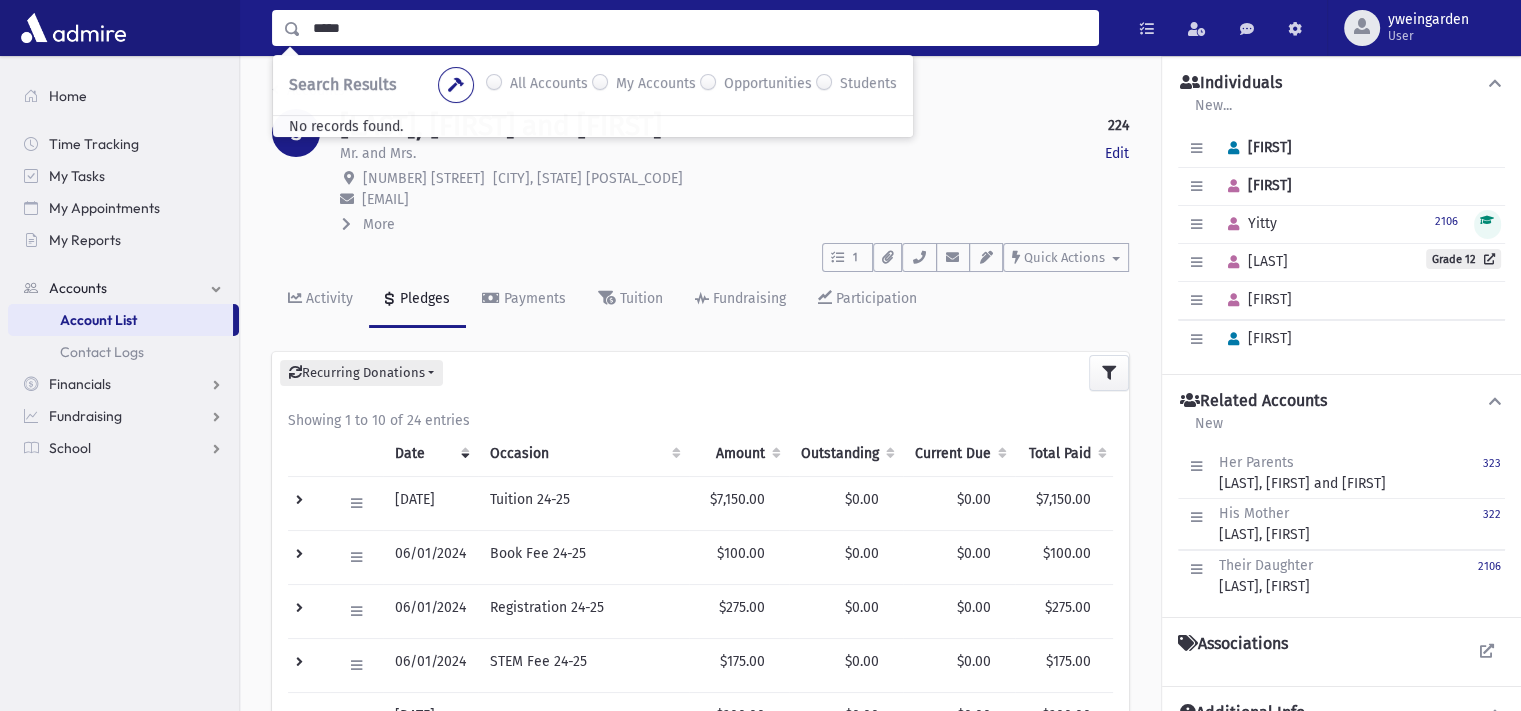 type on "*****" 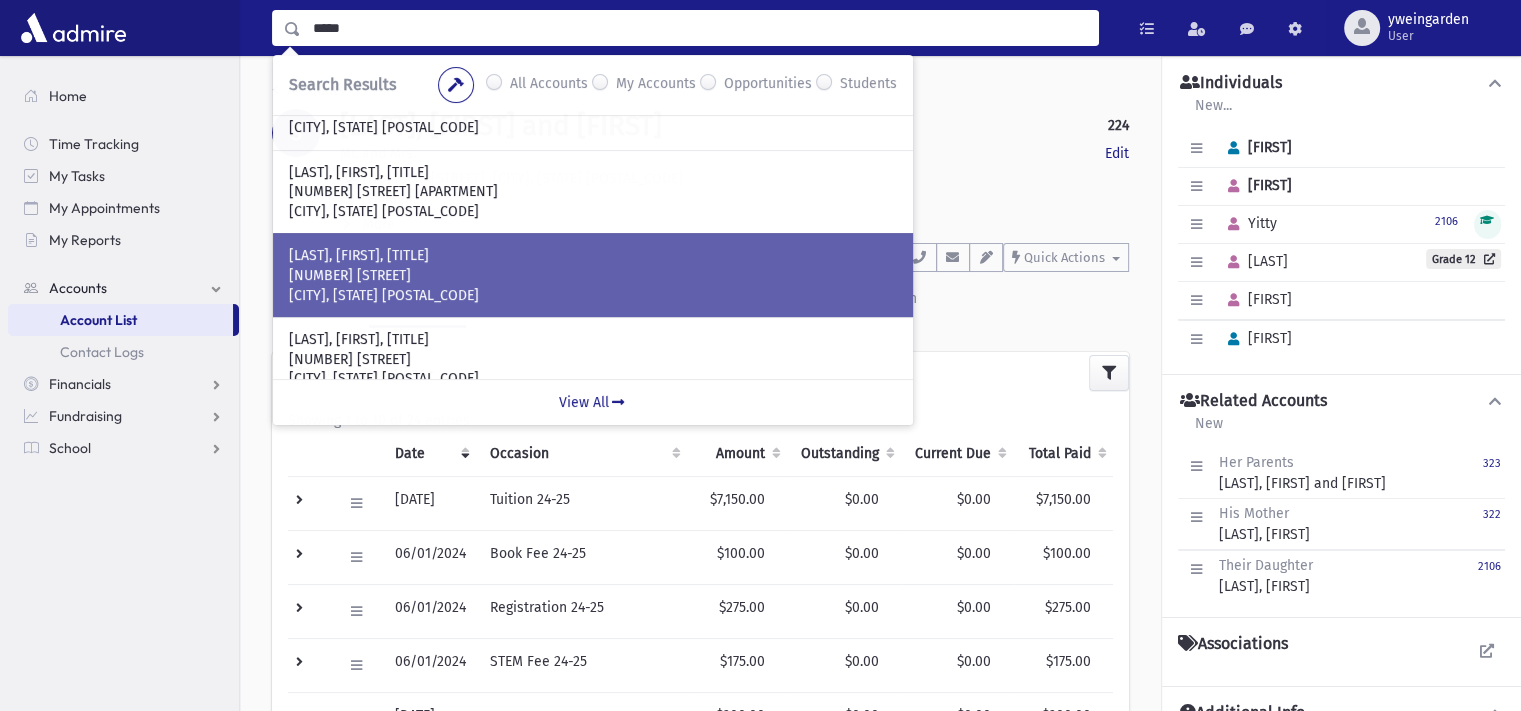 scroll, scrollTop: 237, scrollLeft: 0, axis: vertical 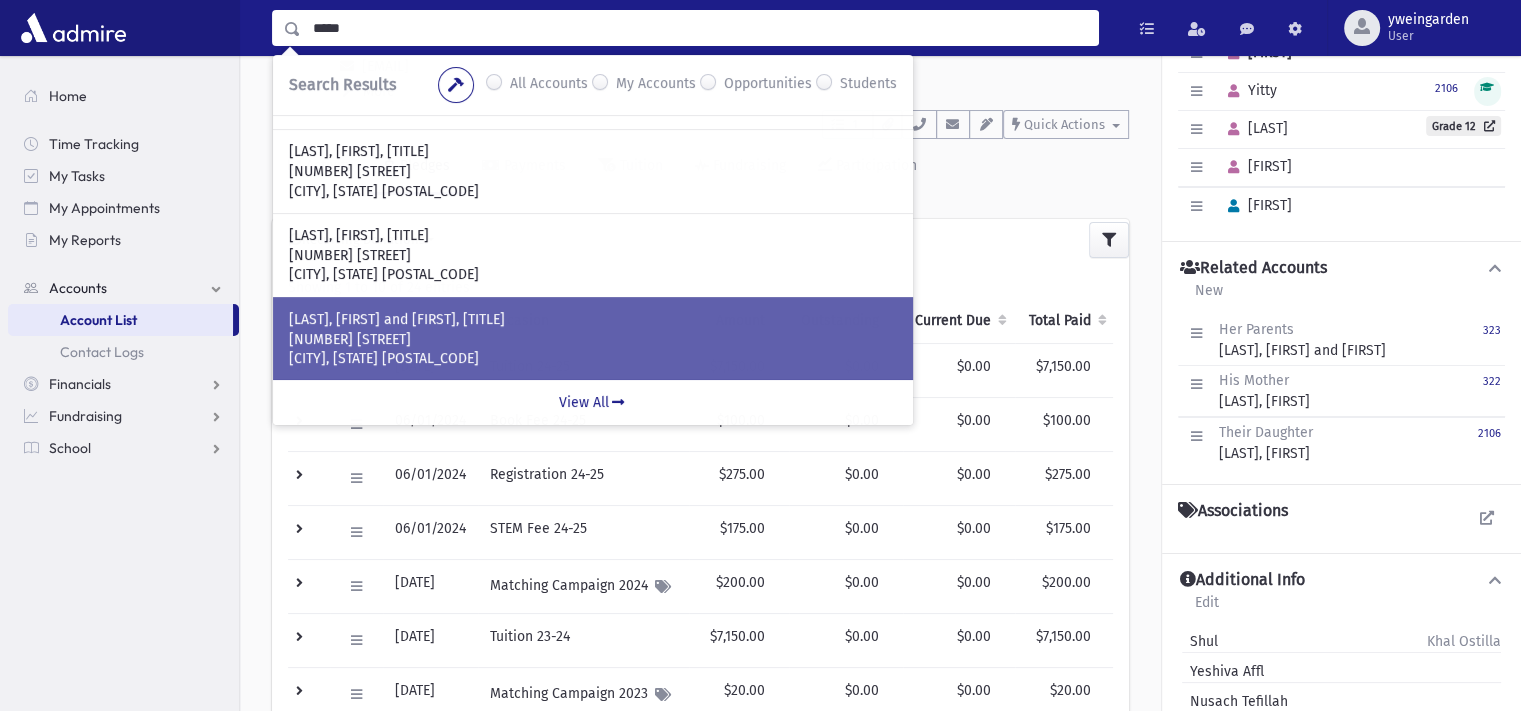 click on "BOTNICK, Yossi and Rochel Leah, Mr. and Mrs." at bounding box center [593, 320] 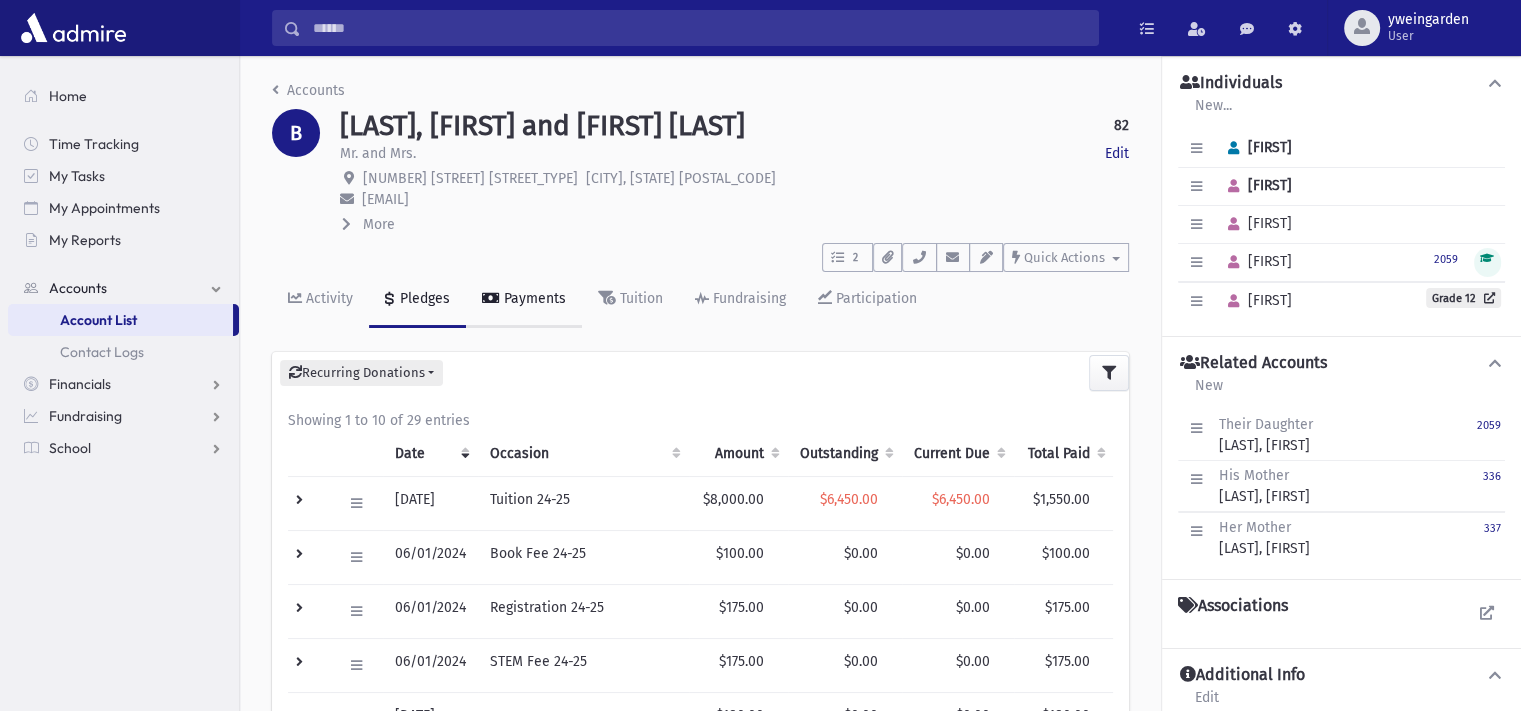scroll, scrollTop: 133, scrollLeft: 0, axis: vertical 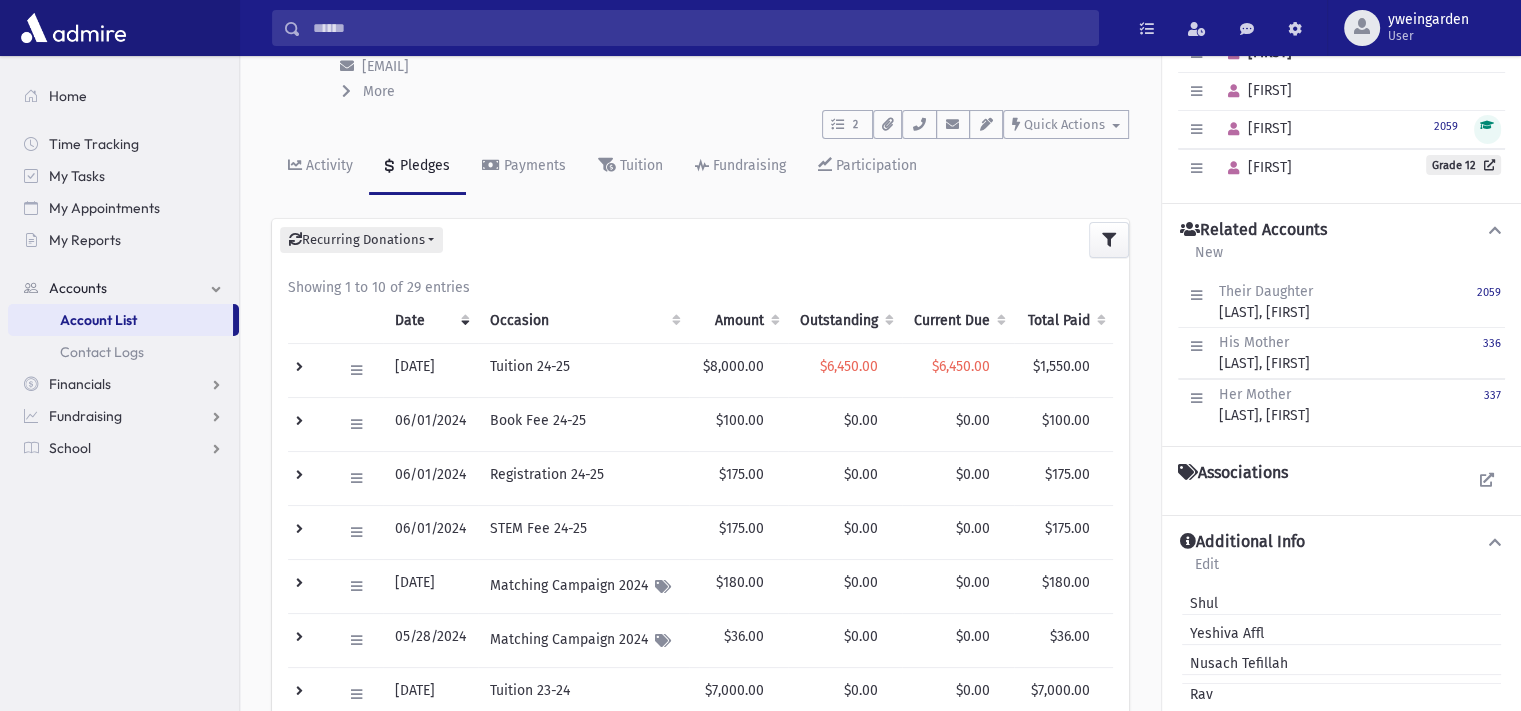 click at bounding box center [699, 28] 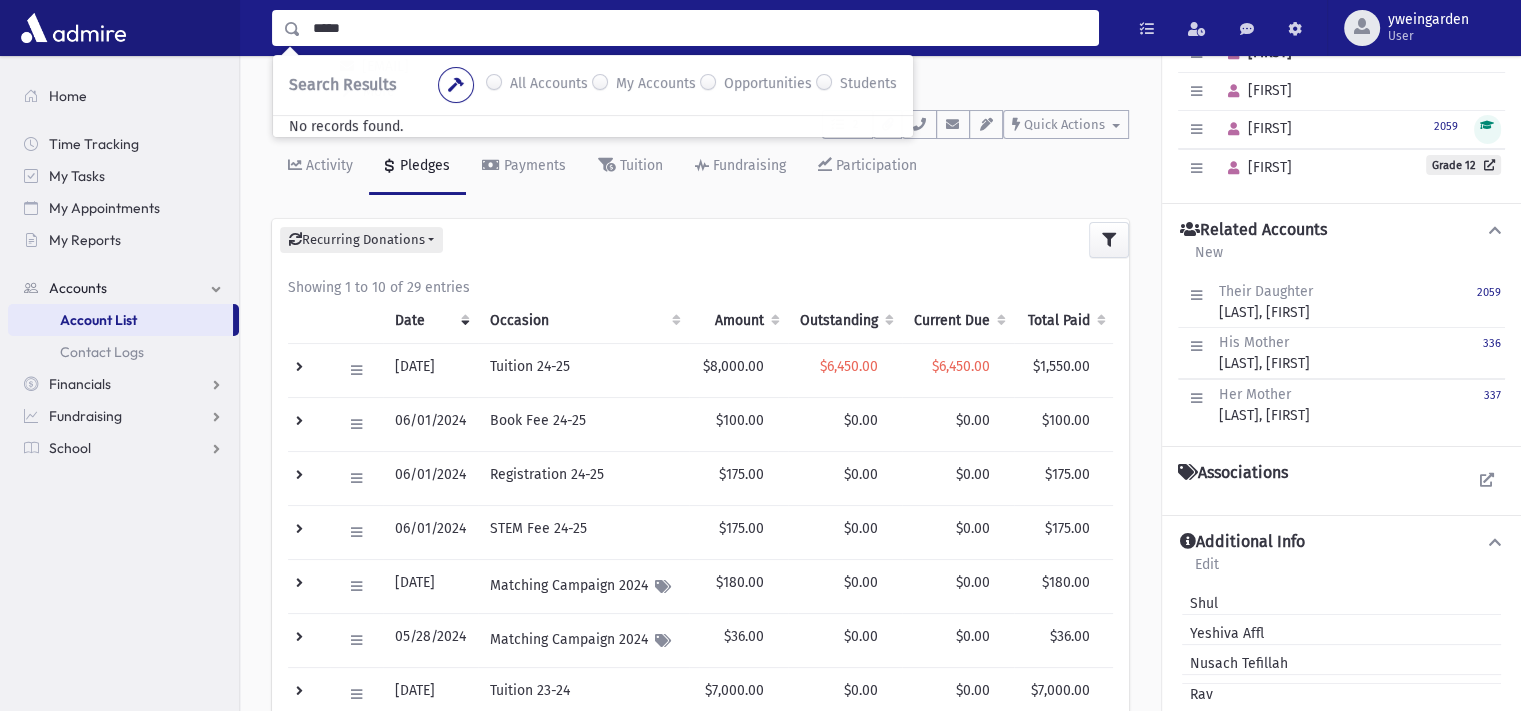 type on "*****" 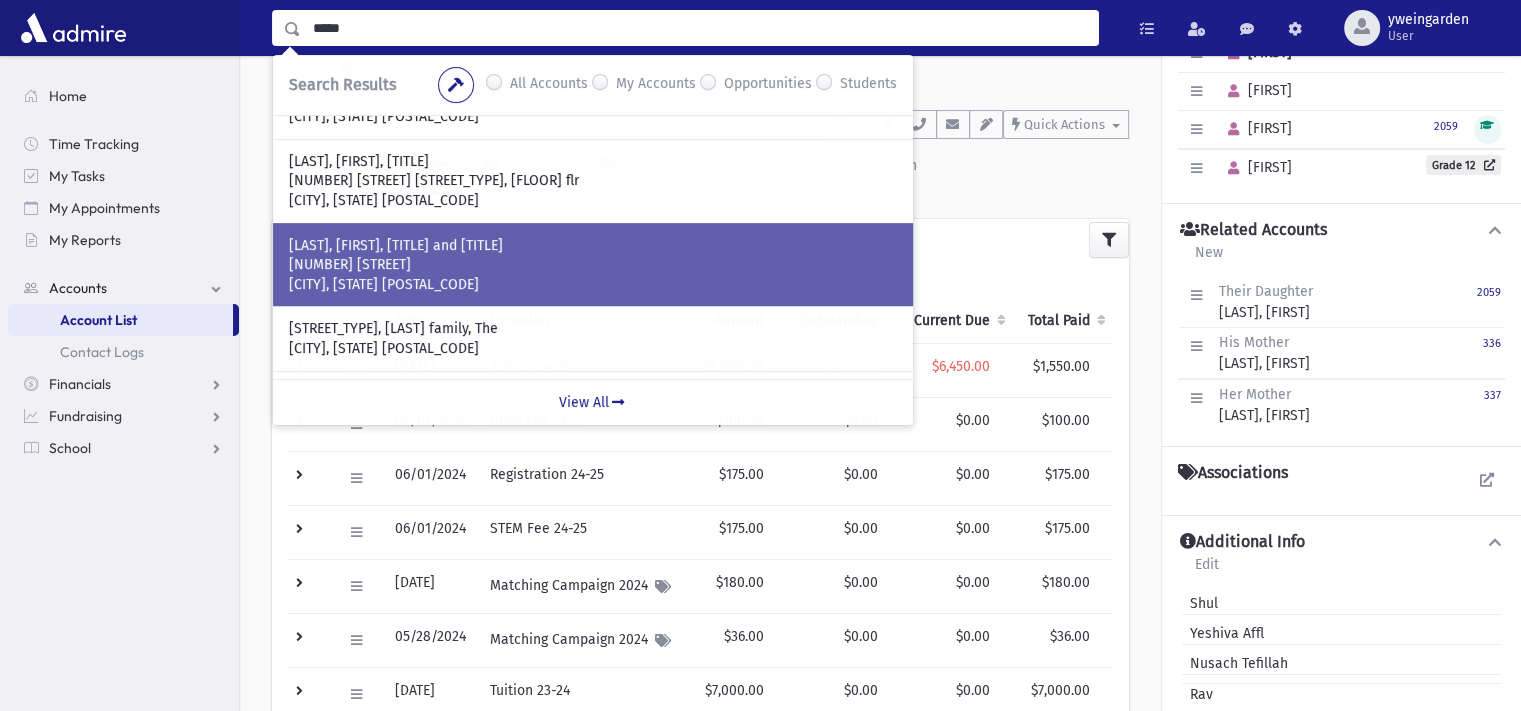 scroll, scrollTop: 0, scrollLeft: 0, axis: both 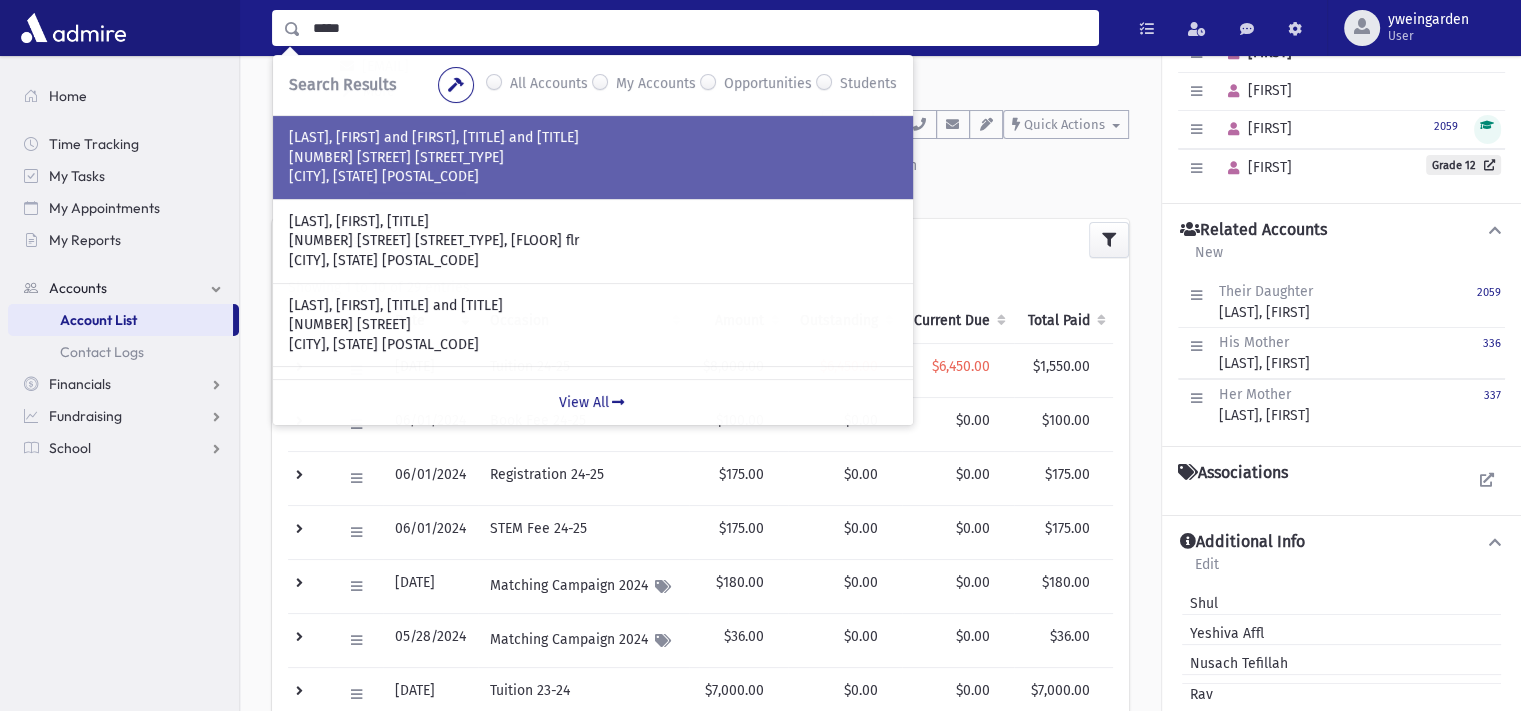 click on "[NUMBER] [STREET] [STREET_TYPE]" at bounding box center [593, 158] 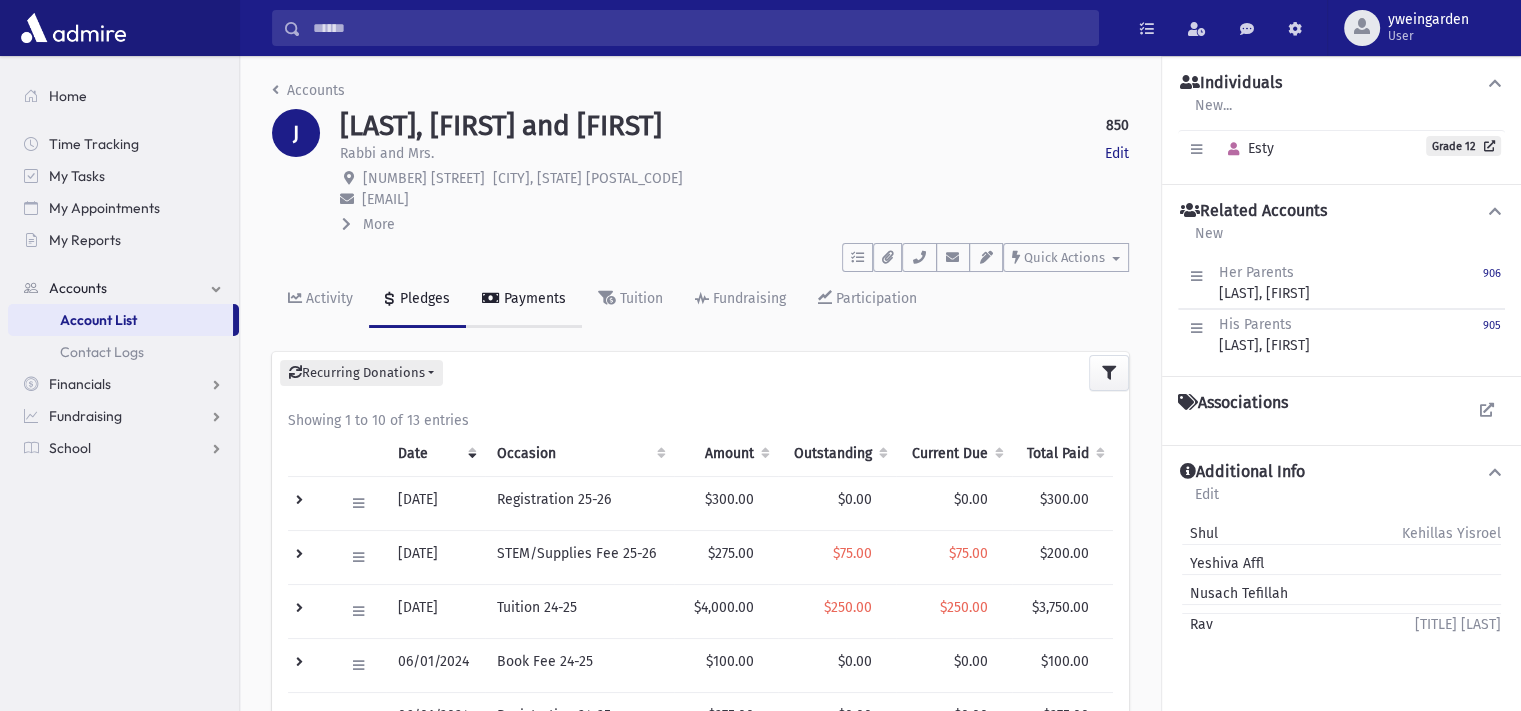 scroll, scrollTop: 133, scrollLeft: 0, axis: vertical 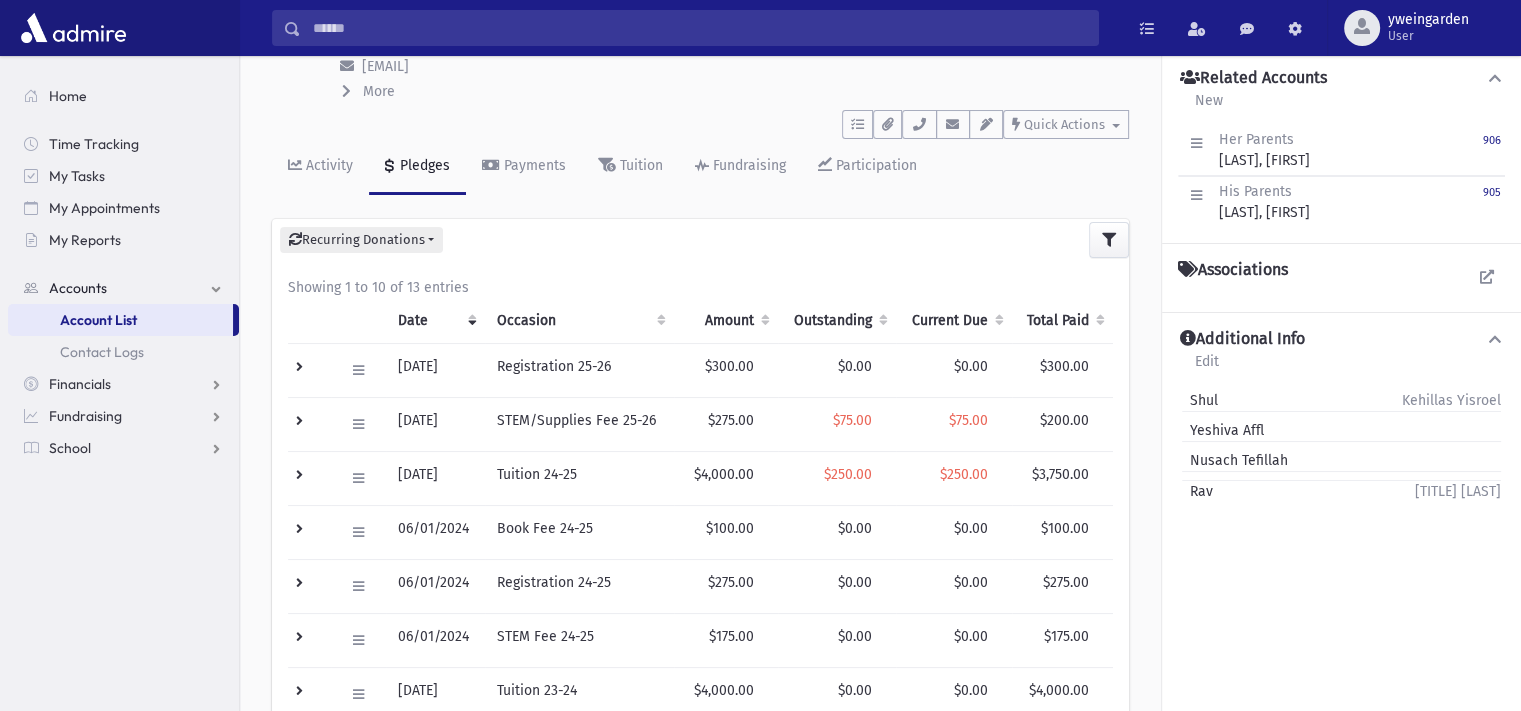 click on "Search Results
All Accounts
My Accounts" at bounding box center [880, 28] 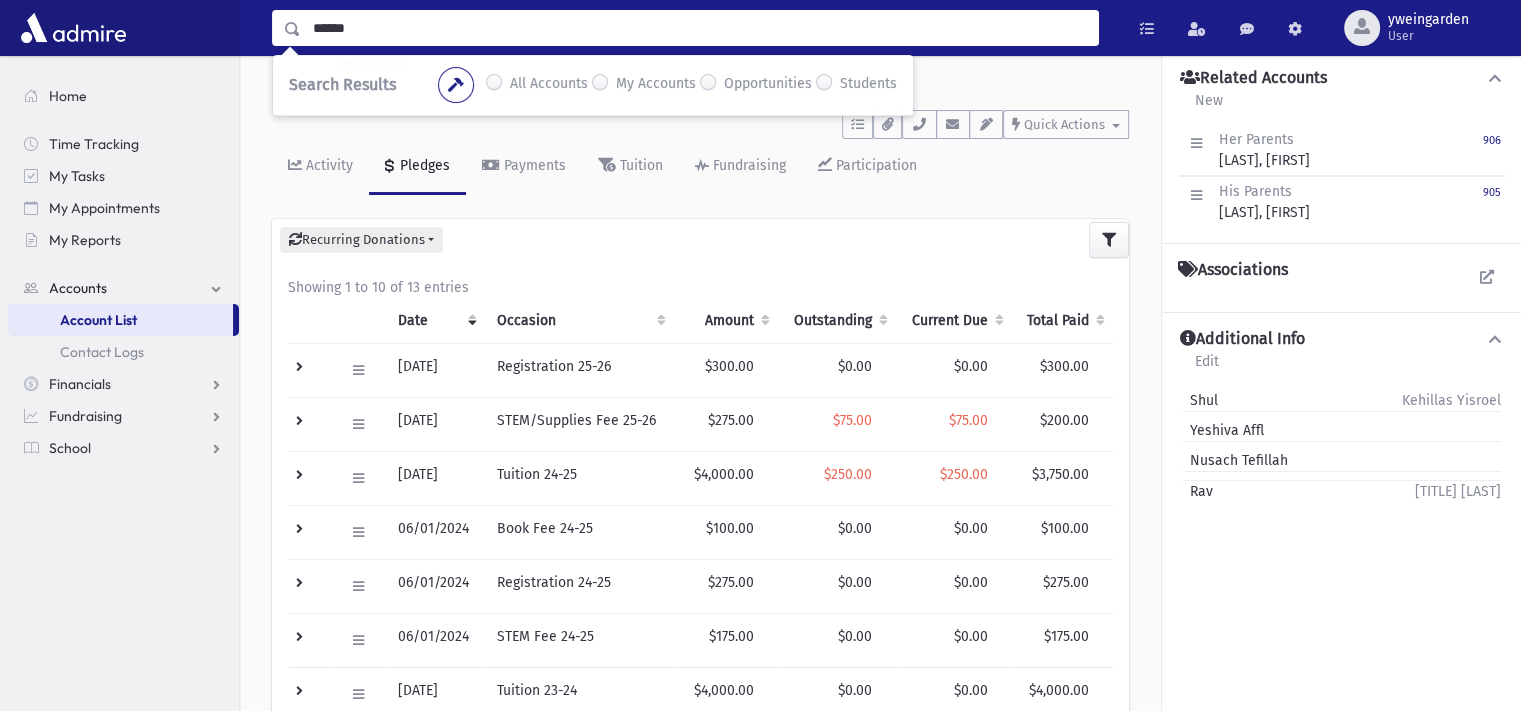 type on "******" 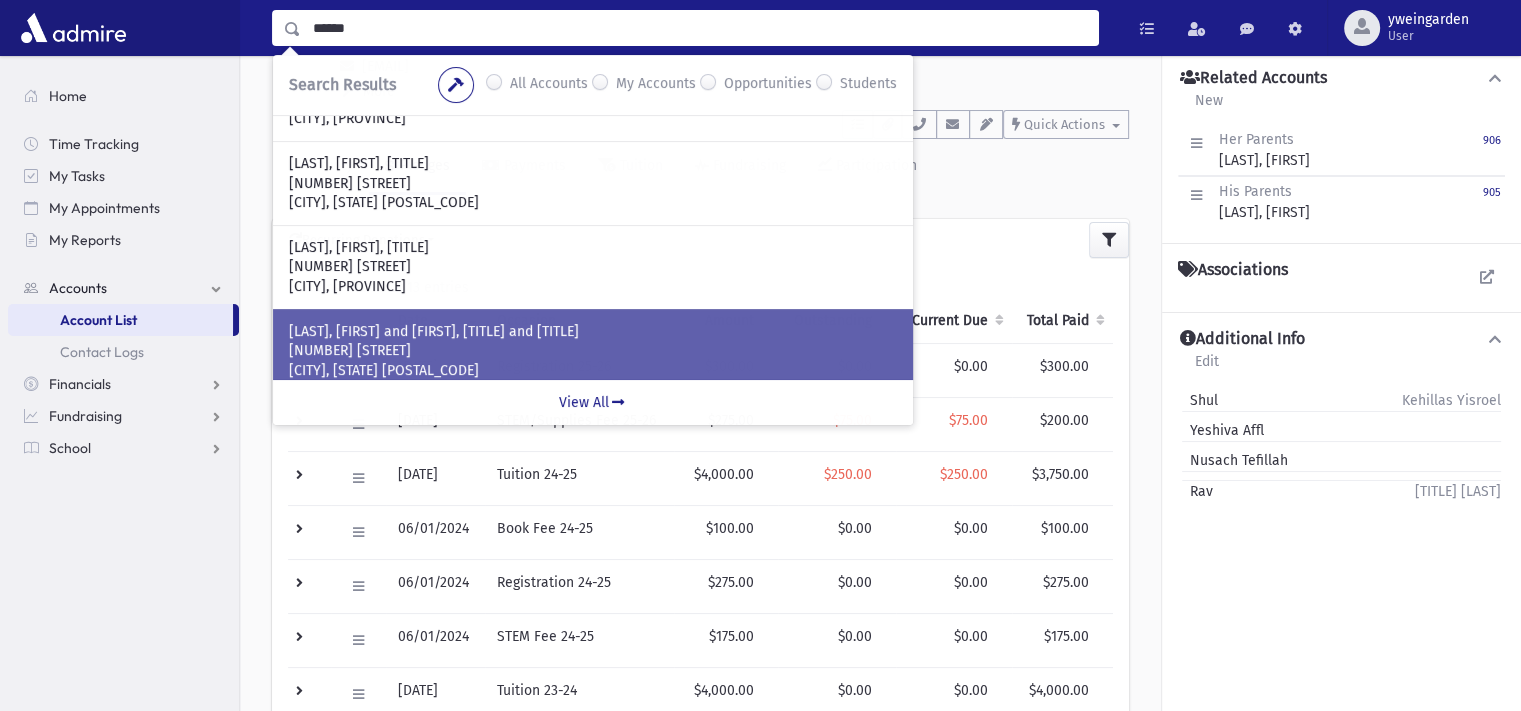 scroll, scrollTop: 282, scrollLeft: 0, axis: vertical 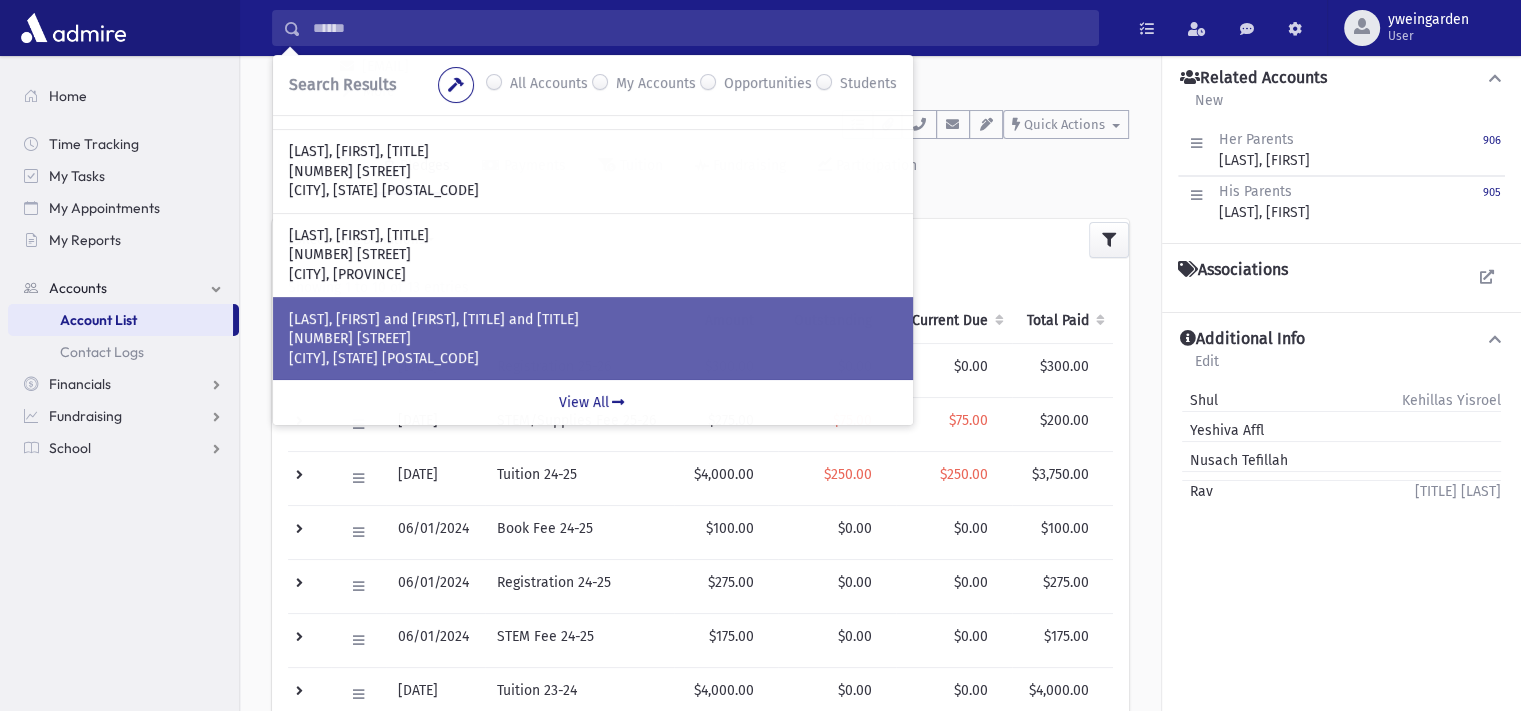 click on "HELLER, Yitzchok and Yehudis, Rabbi and Mrs." at bounding box center [593, 320] 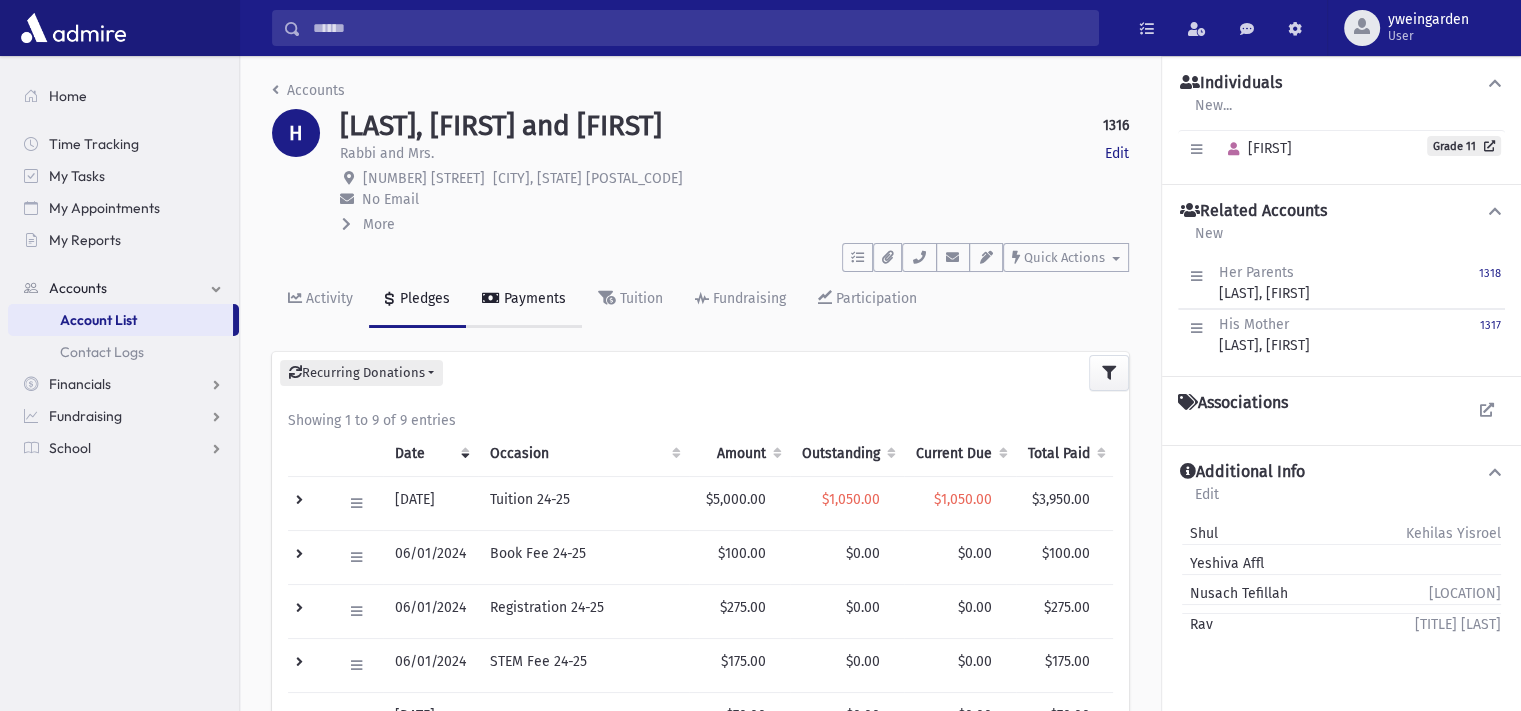 scroll, scrollTop: 133, scrollLeft: 0, axis: vertical 